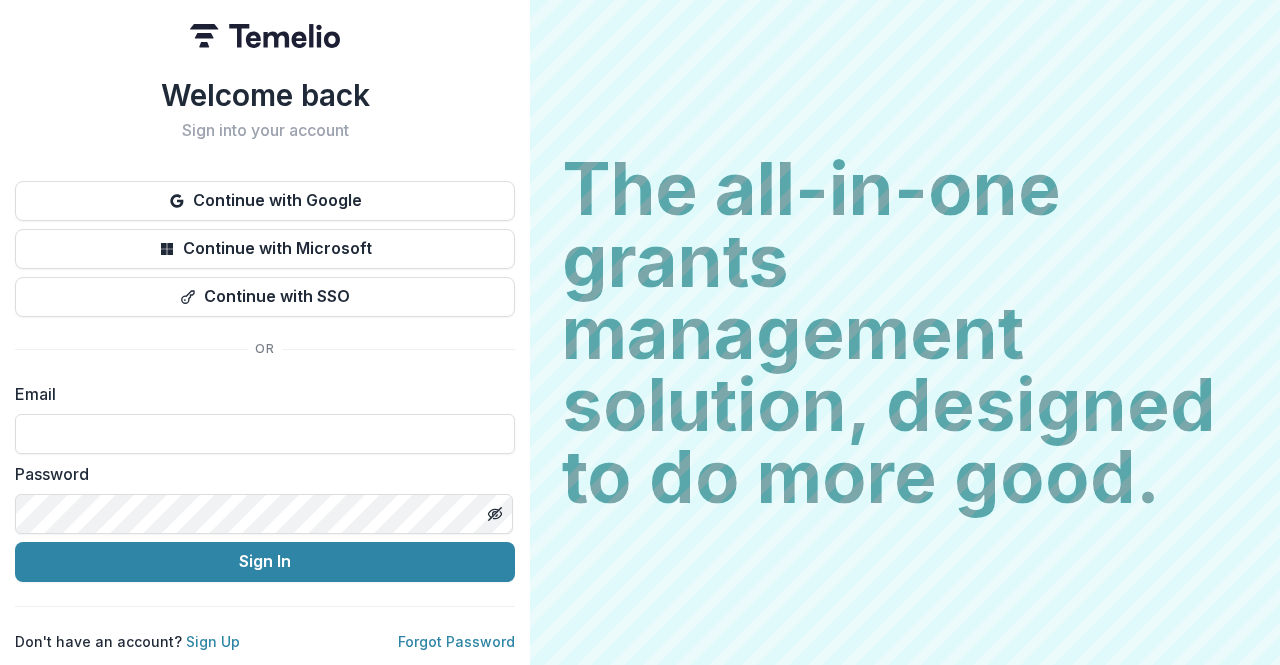 scroll, scrollTop: 0, scrollLeft: 0, axis: both 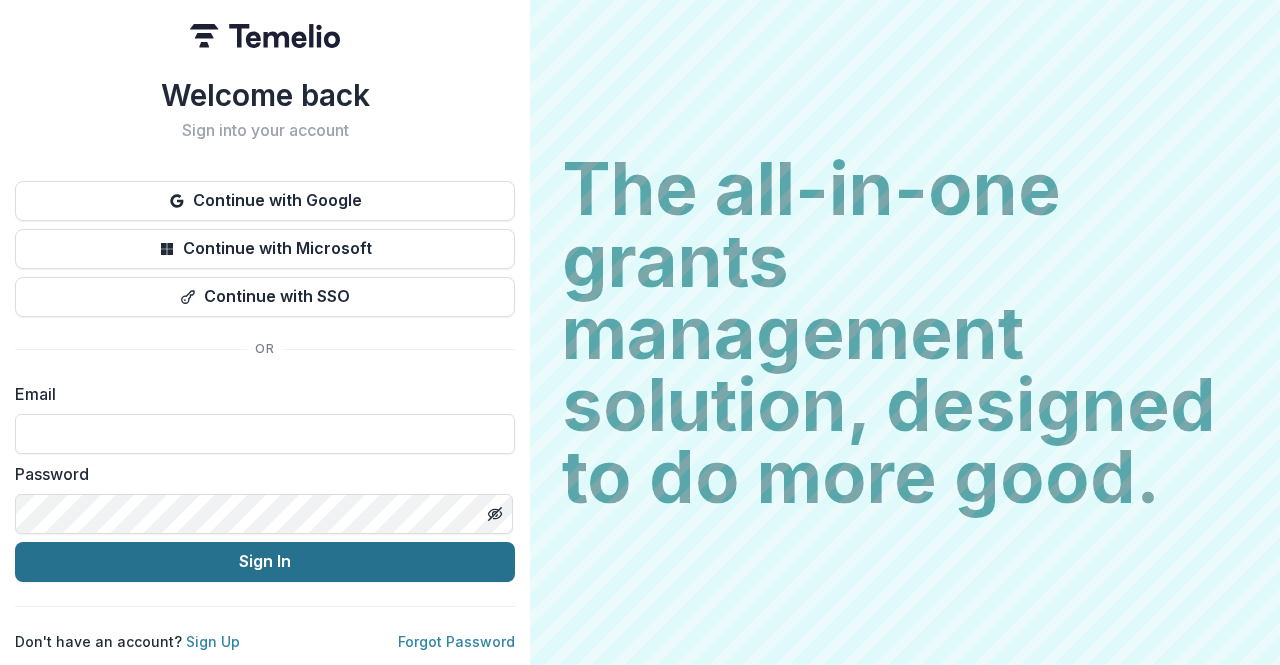 type on "**********" 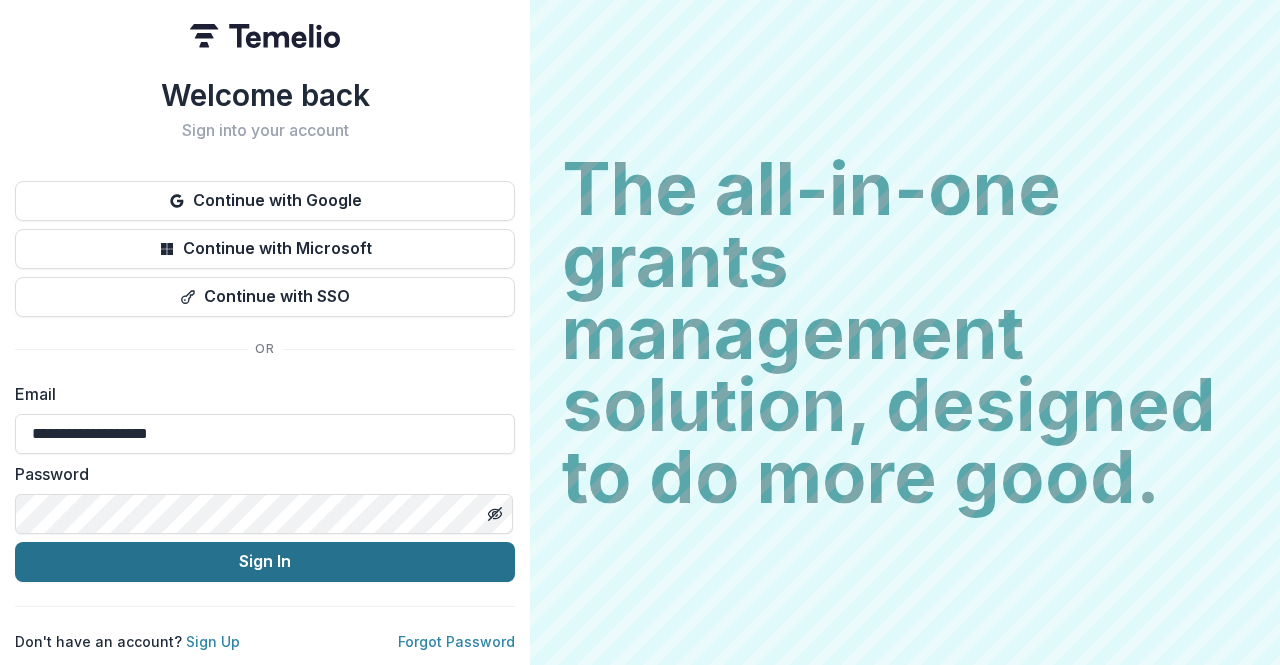 click on "Sign In" at bounding box center [265, 562] 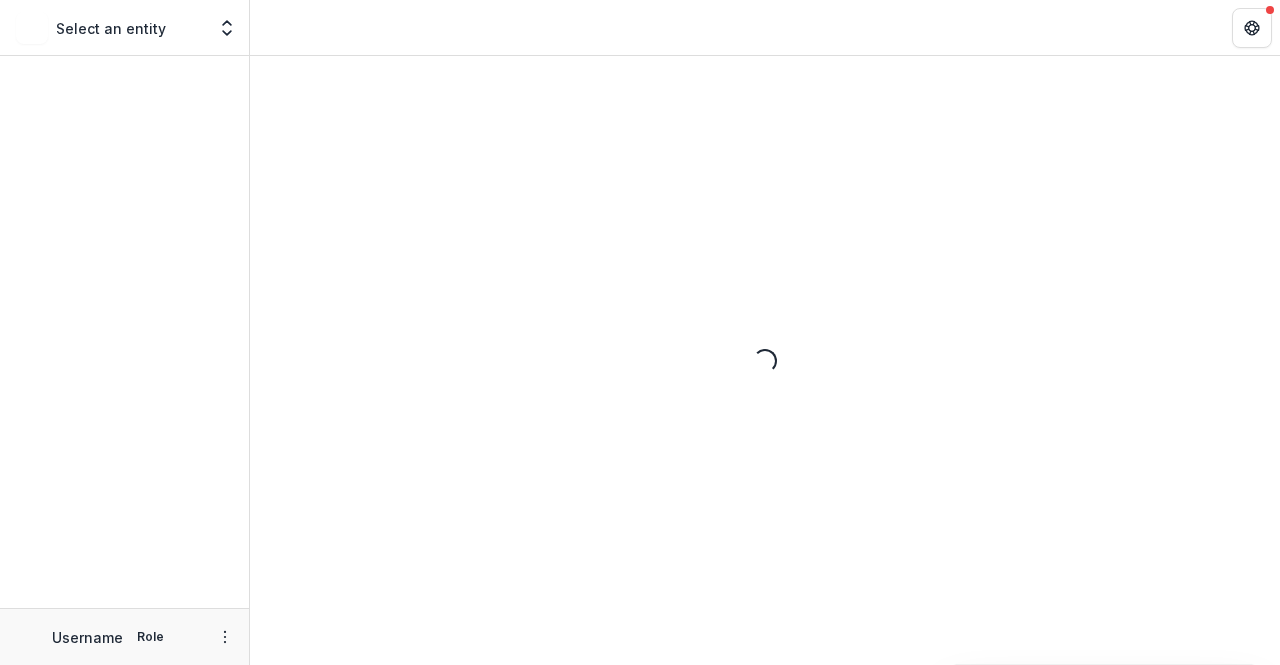 scroll, scrollTop: 0, scrollLeft: 0, axis: both 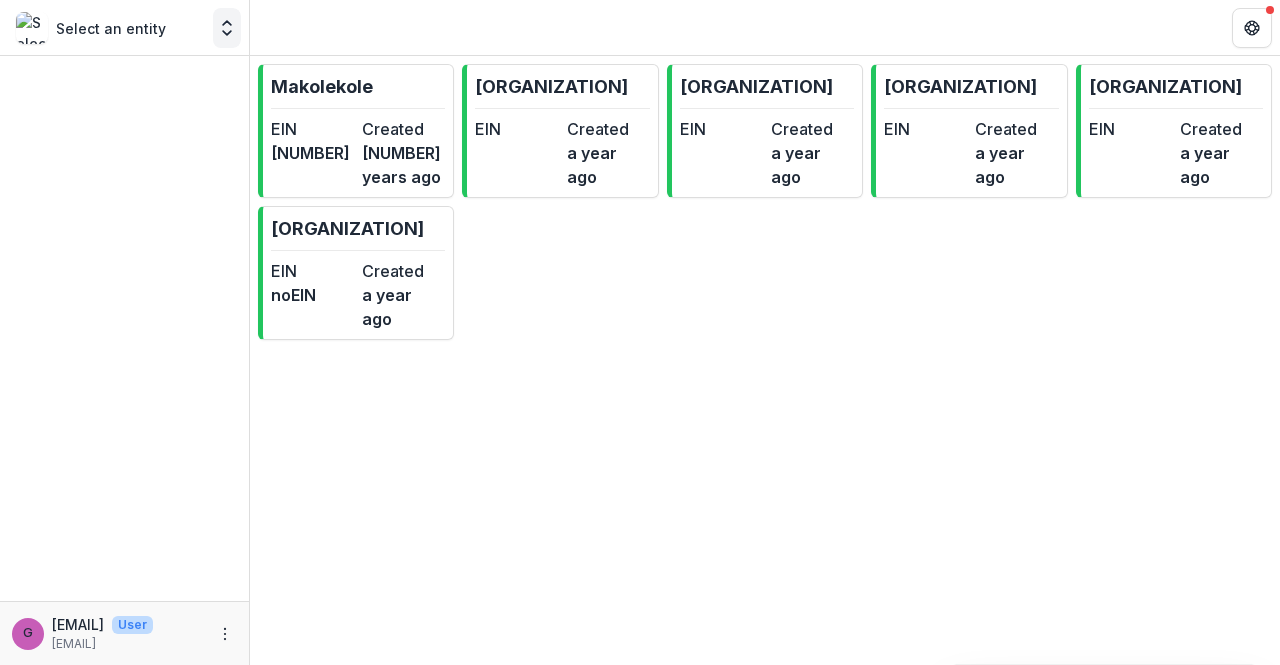 click at bounding box center (227, 28) 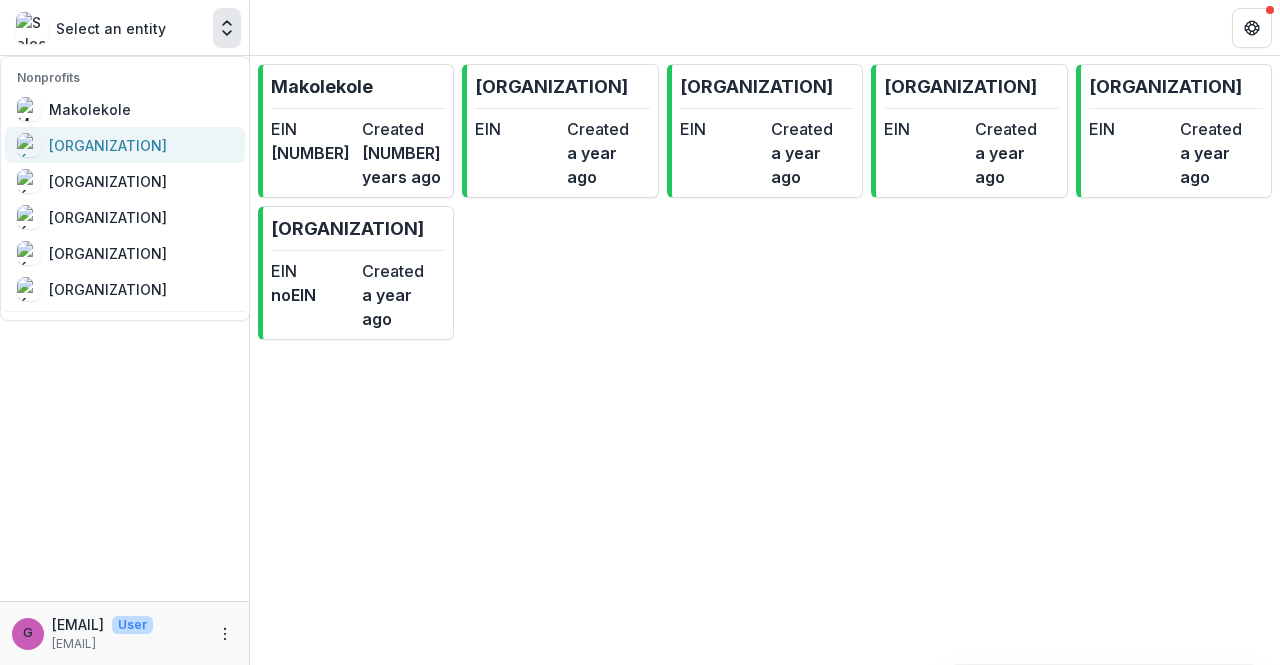 click on "[ORGANIZATION]" at bounding box center (108, 145) 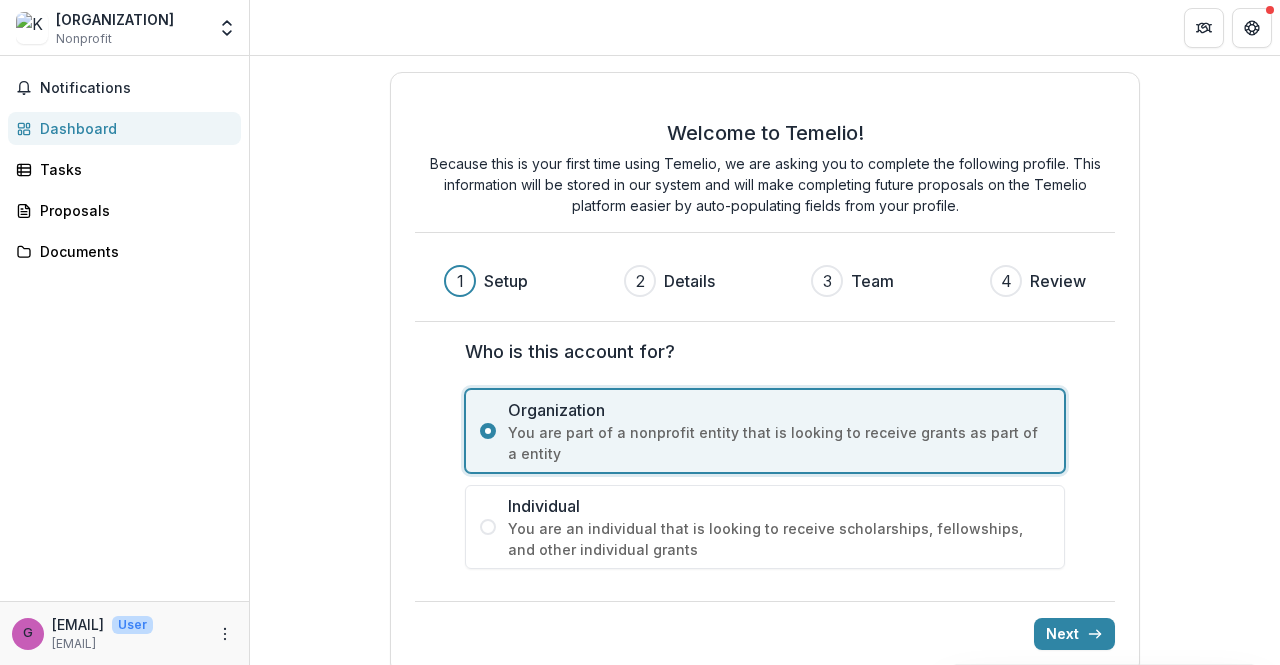 click on "Dashboard" at bounding box center [132, 128] 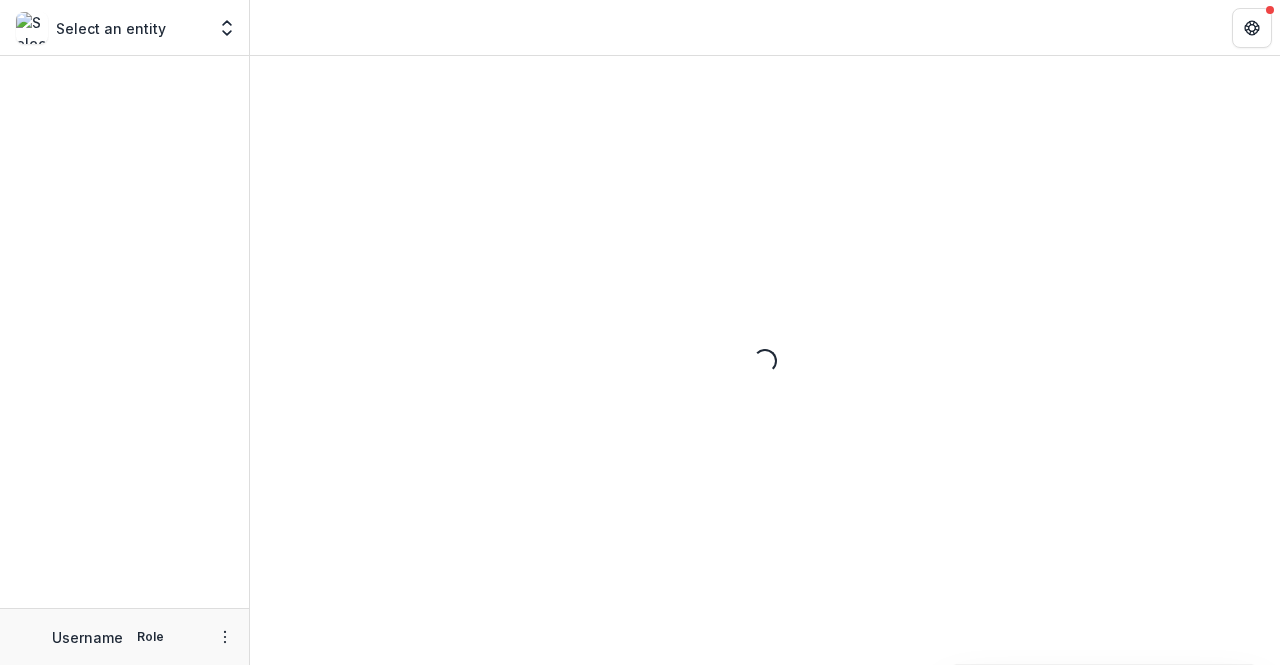 scroll, scrollTop: 0, scrollLeft: 0, axis: both 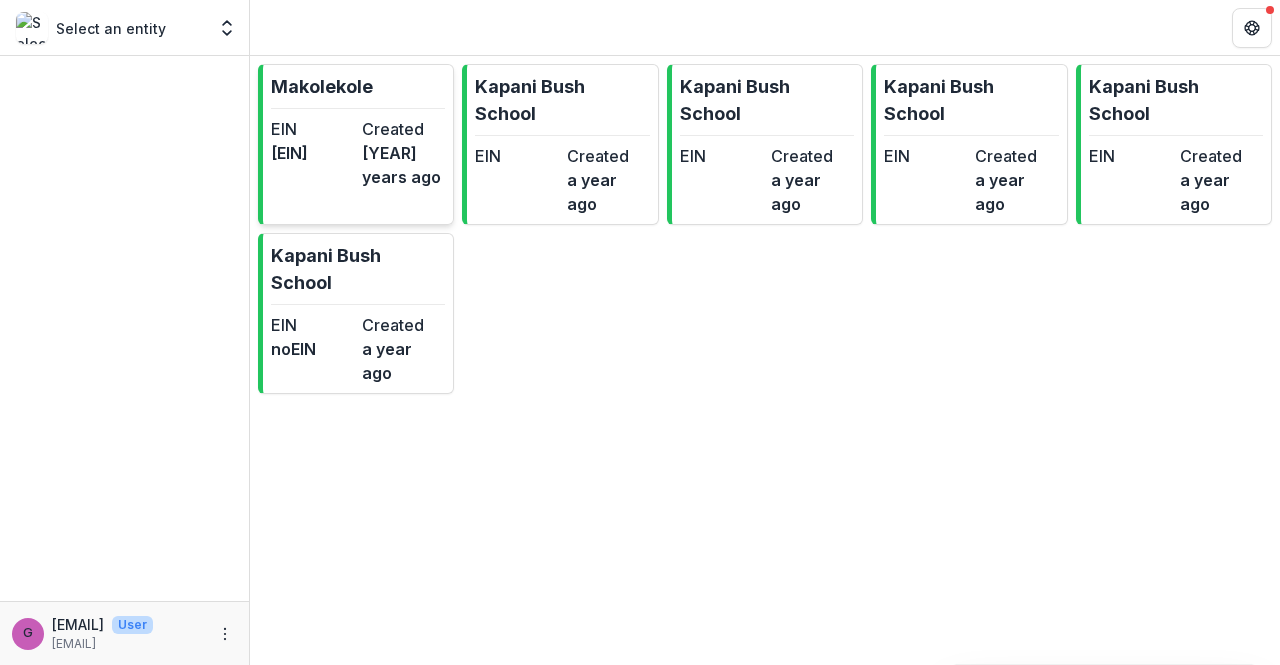 click on "[NAME] EIN [EIN] Created [YEAR] years ago" at bounding box center (356, 144) 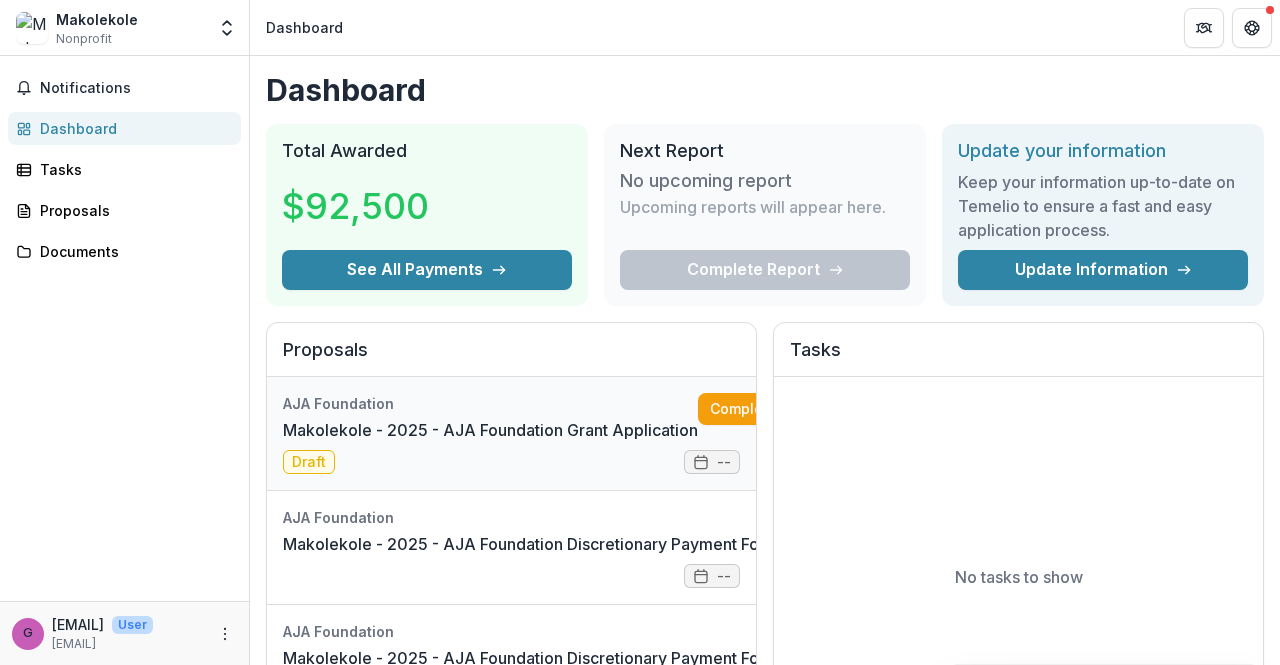 click on "Makolekole - 2025 - AJA Foundation Grant Application" at bounding box center (490, 430) 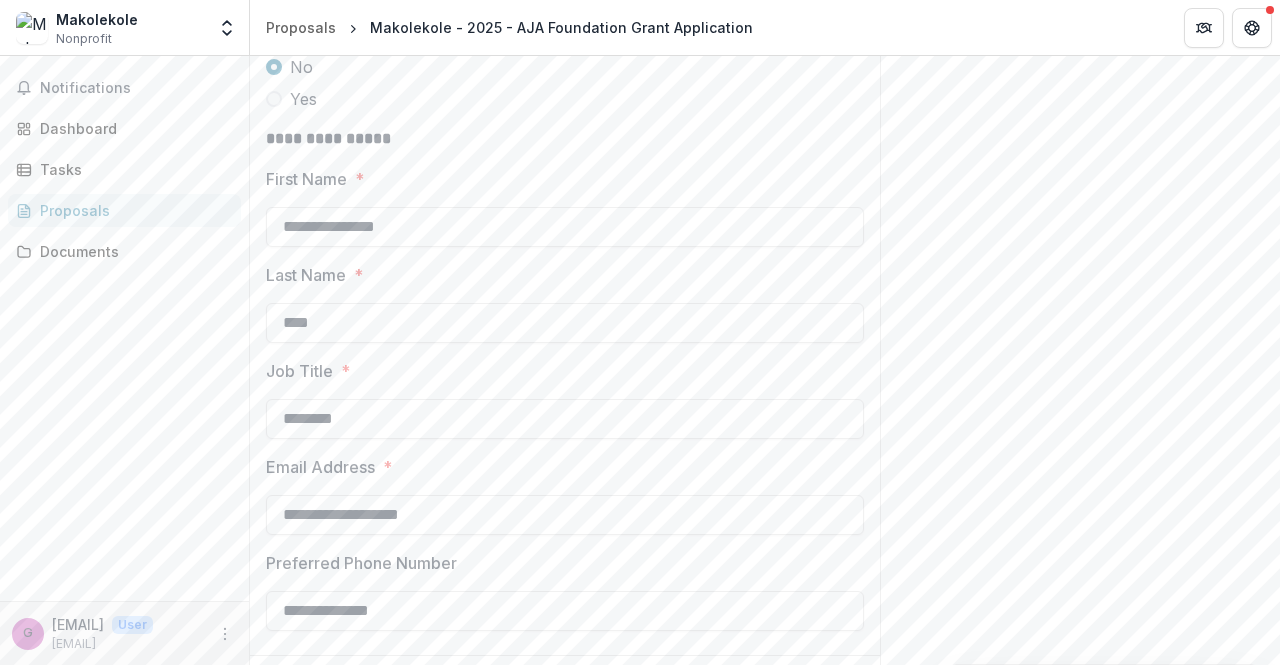 scroll, scrollTop: 772, scrollLeft: 0, axis: vertical 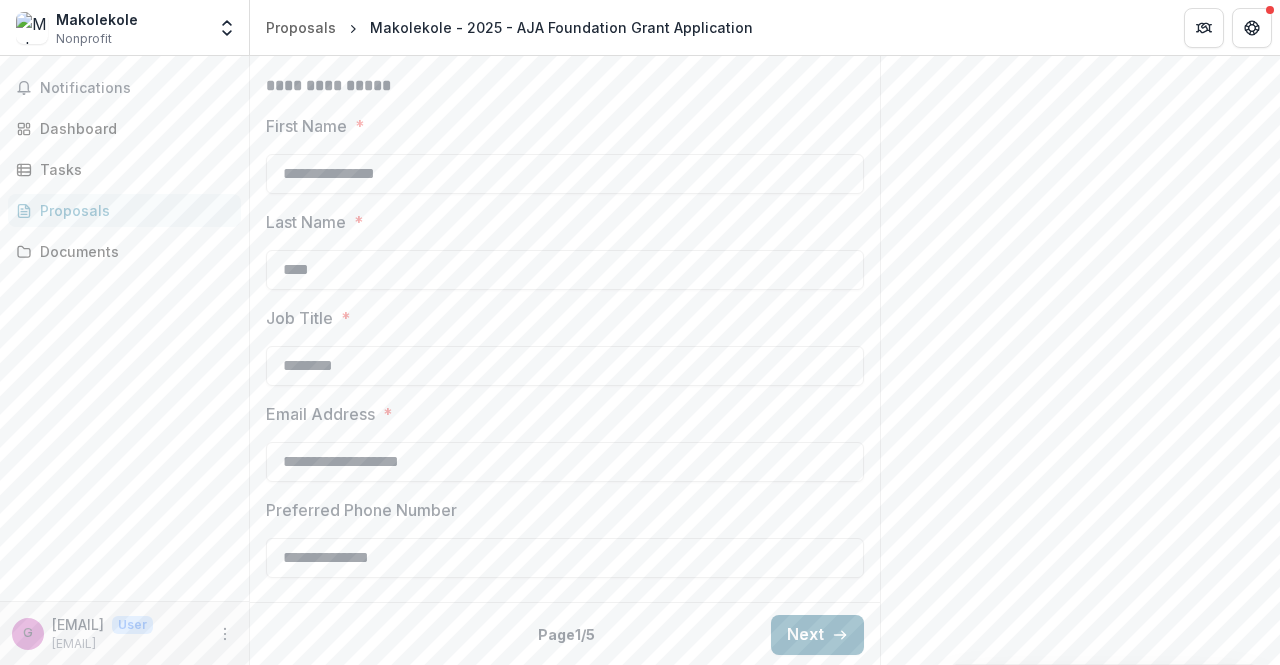 click on "Next" at bounding box center [817, 635] 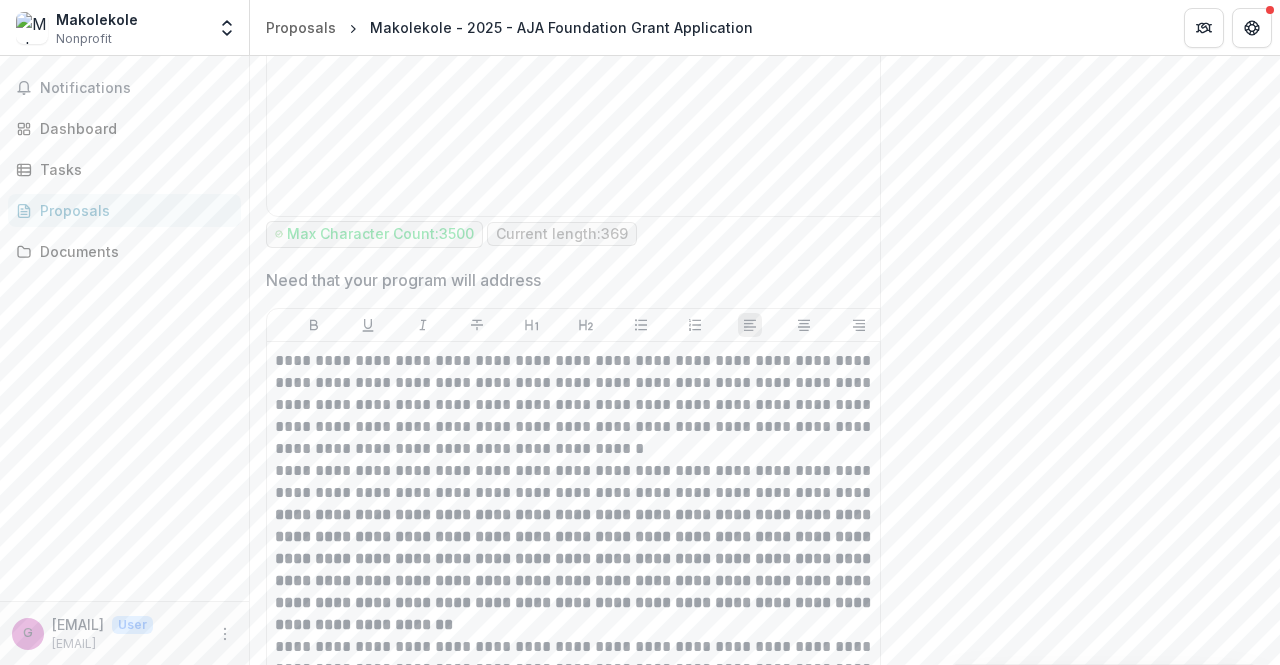scroll, scrollTop: 953, scrollLeft: 0, axis: vertical 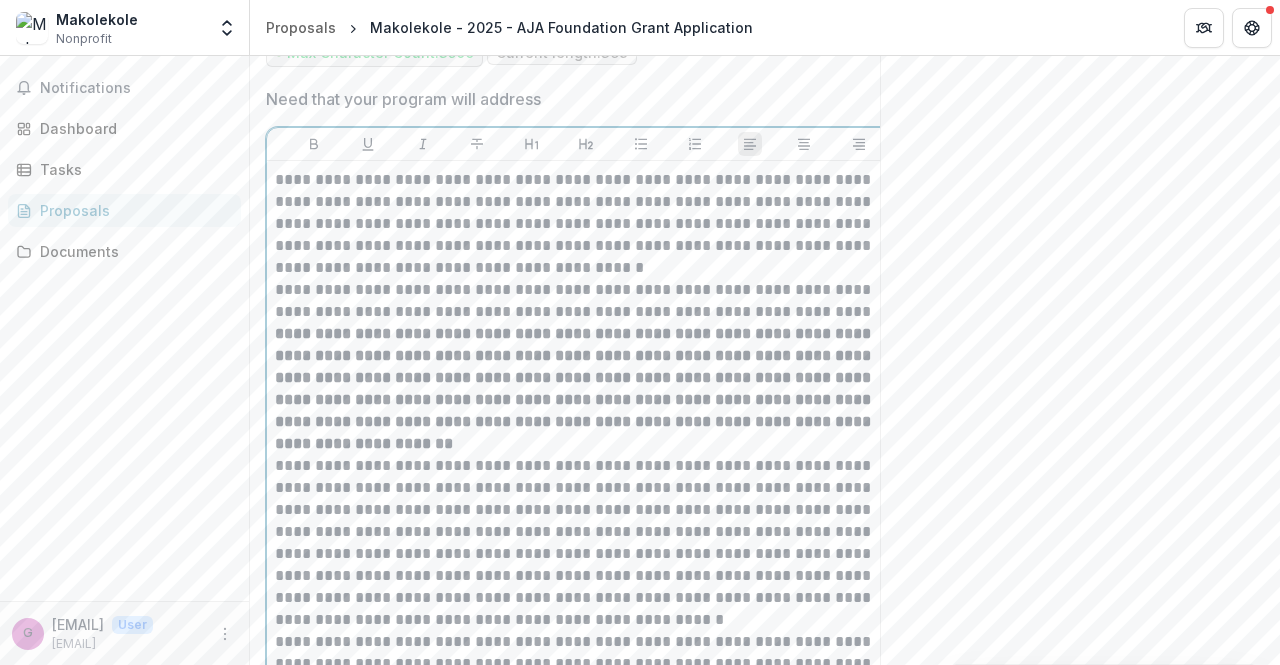 drag, startPoint x: 828, startPoint y: 300, endPoint x: 445, endPoint y: 207, distance: 394.12943 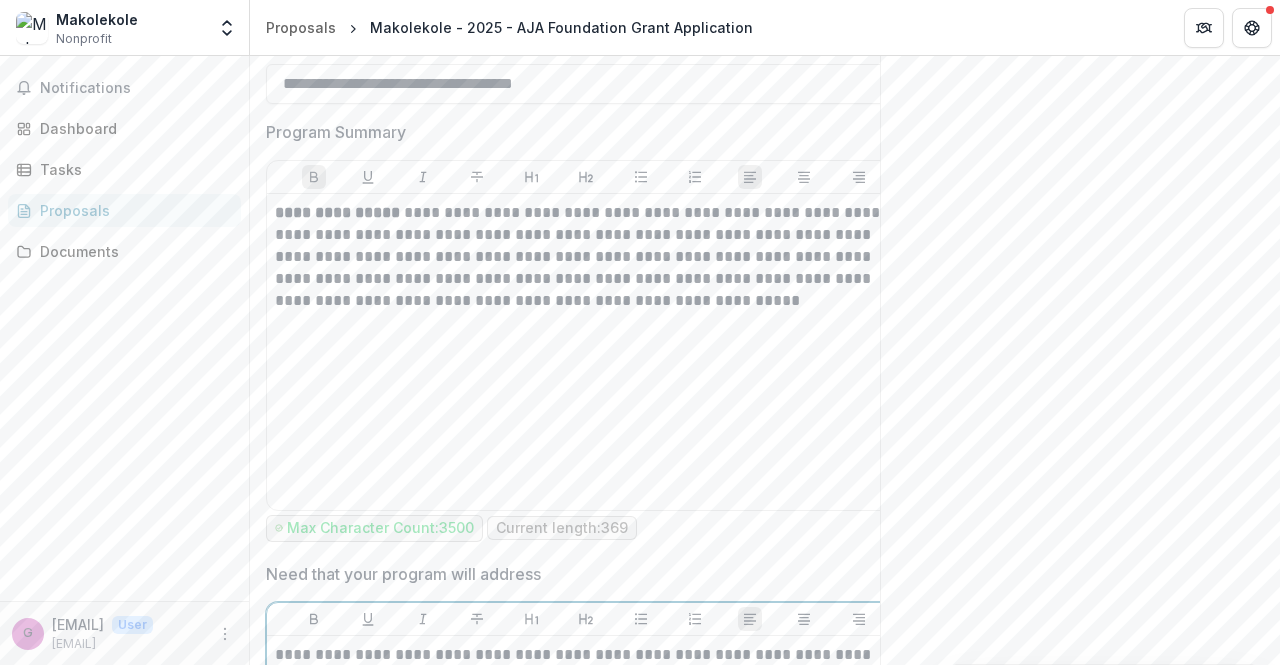 scroll, scrollTop: 470, scrollLeft: 0, axis: vertical 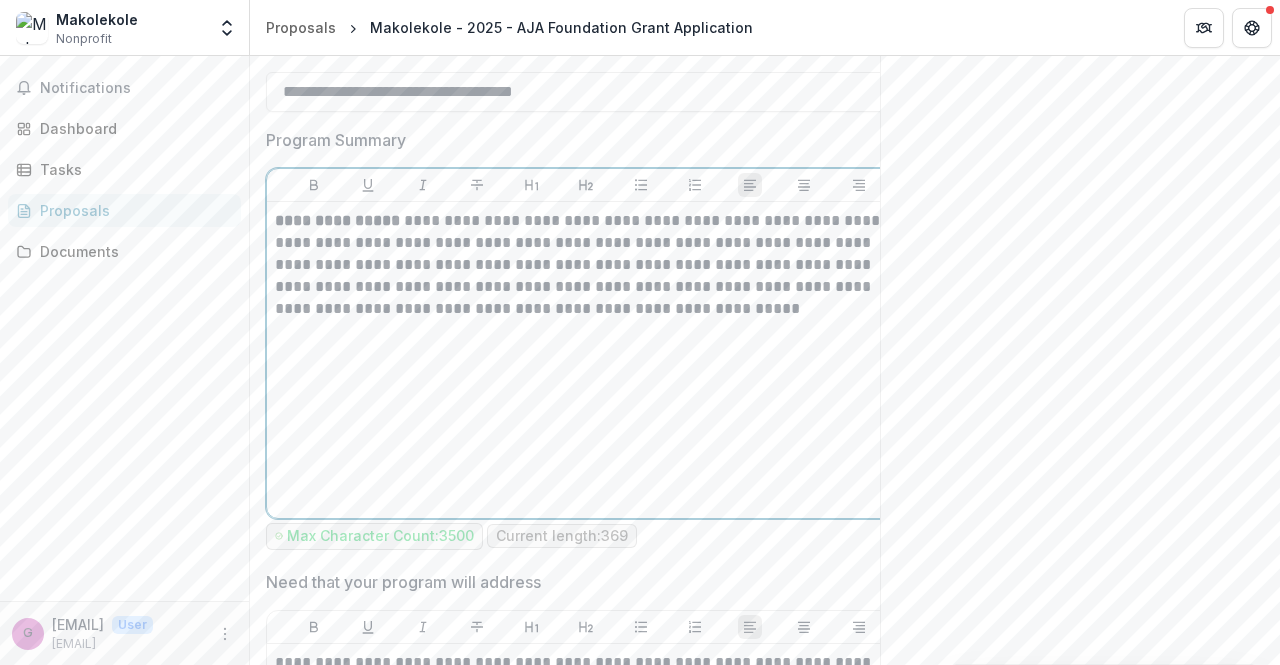 drag, startPoint x: 658, startPoint y: 291, endPoint x: 436, endPoint y: 232, distance: 229.70633 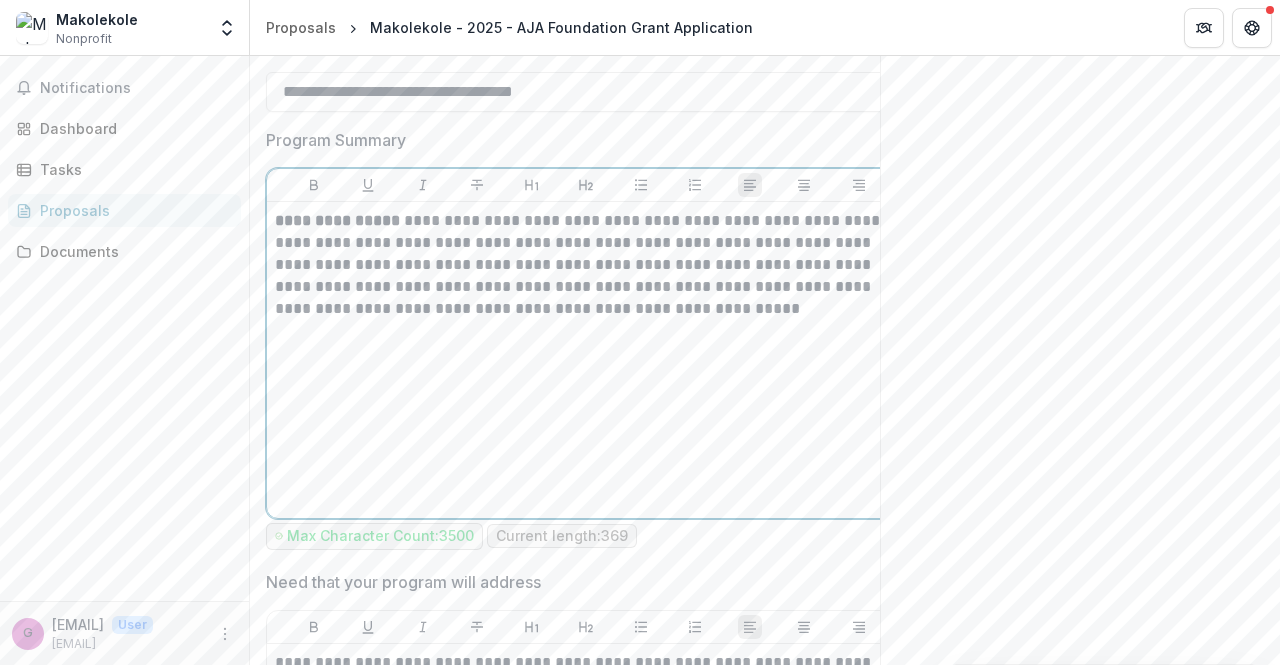 click on "**********" at bounding box center (586, 265) 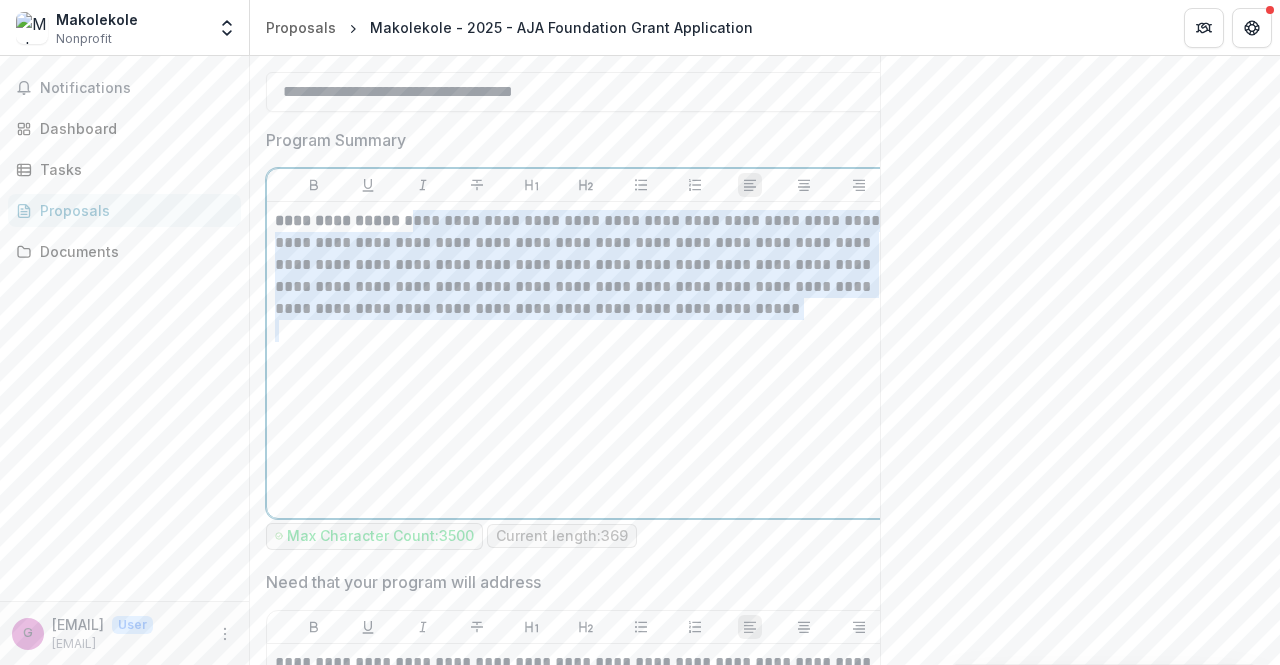 drag, startPoint x: 406, startPoint y: 221, endPoint x: 707, endPoint y: 318, distance: 316.2436 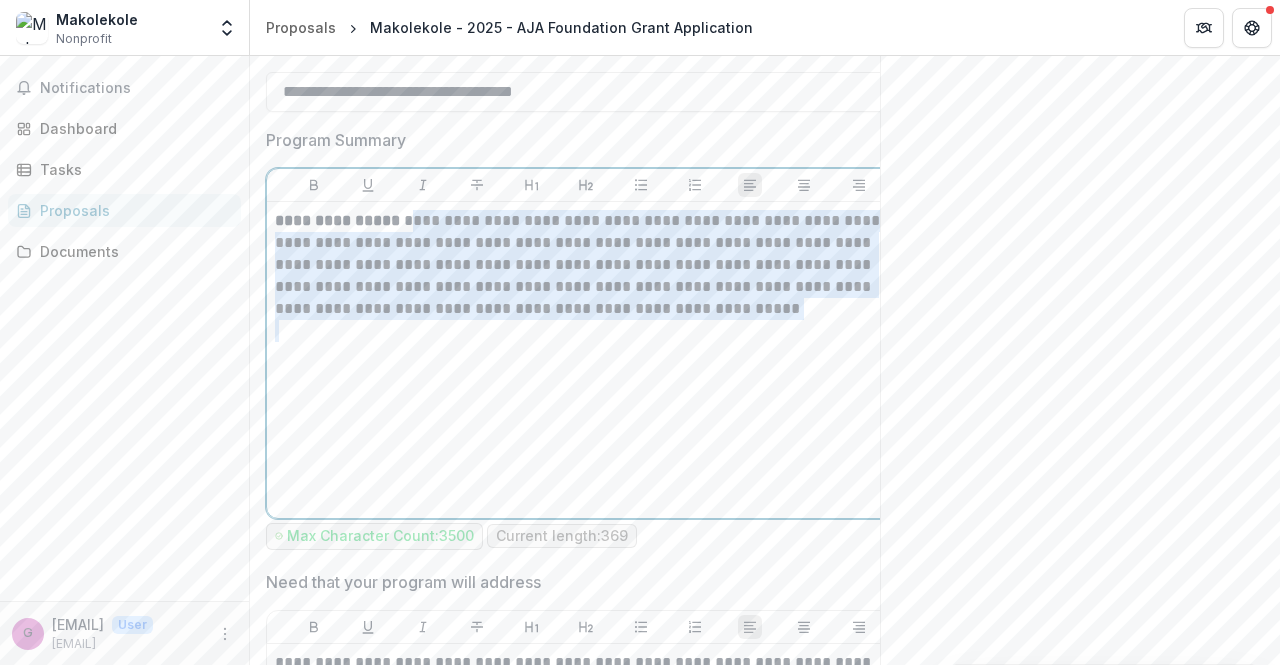 click on "**********" at bounding box center [586, 360] 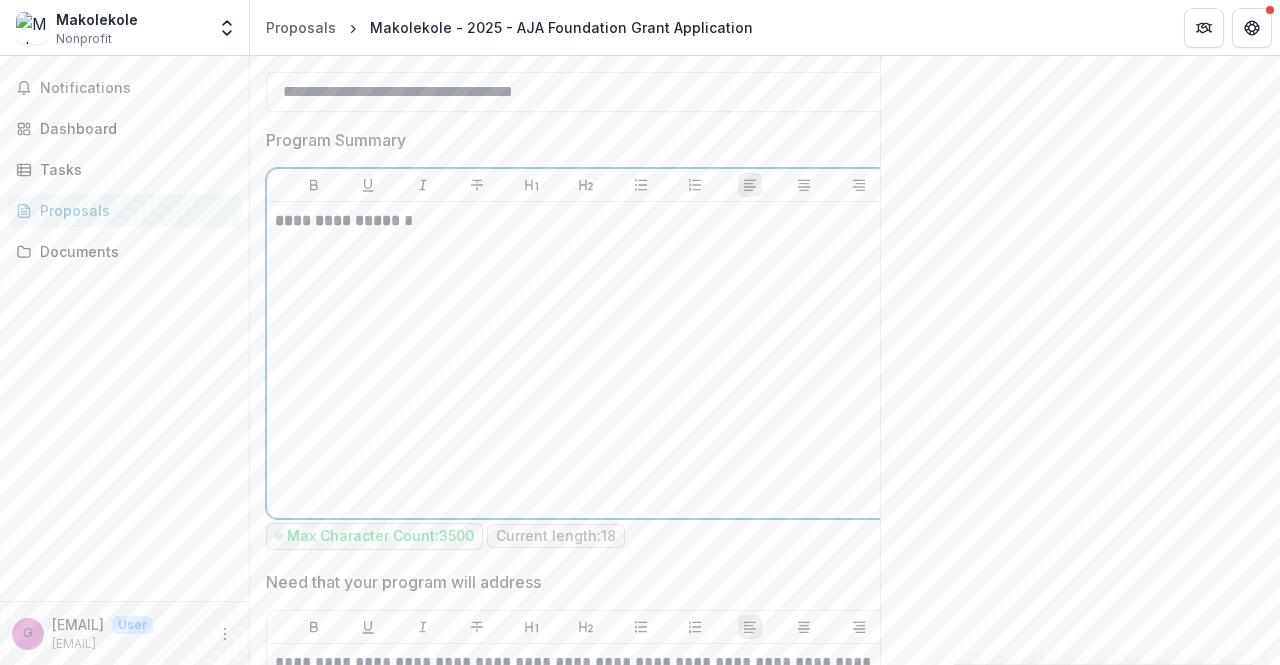 type 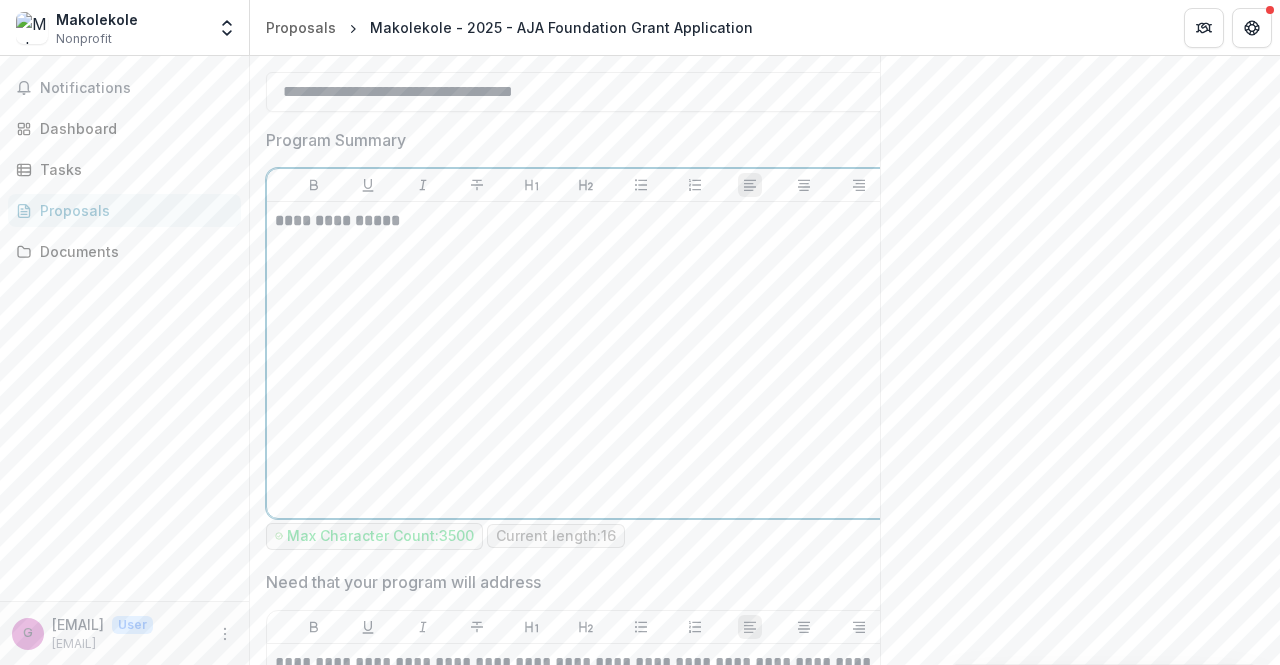 click on "**********" at bounding box center (586, 221) 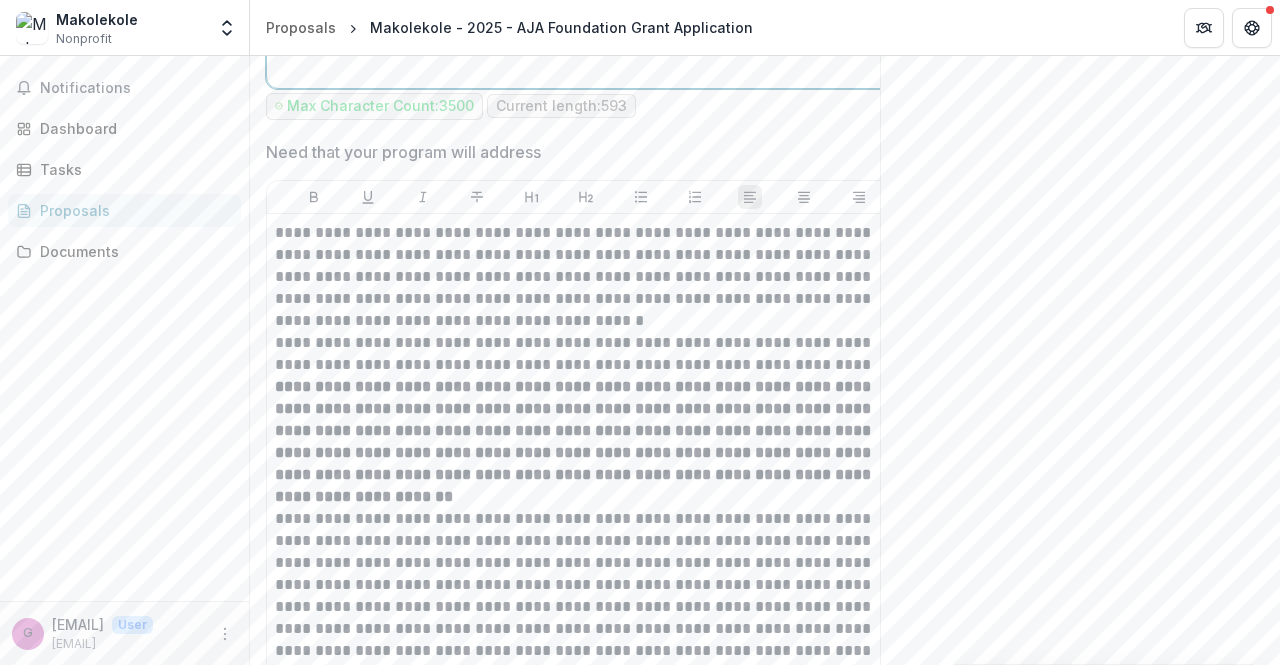 scroll, scrollTop: 904, scrollLeft: 0, axis: vertical 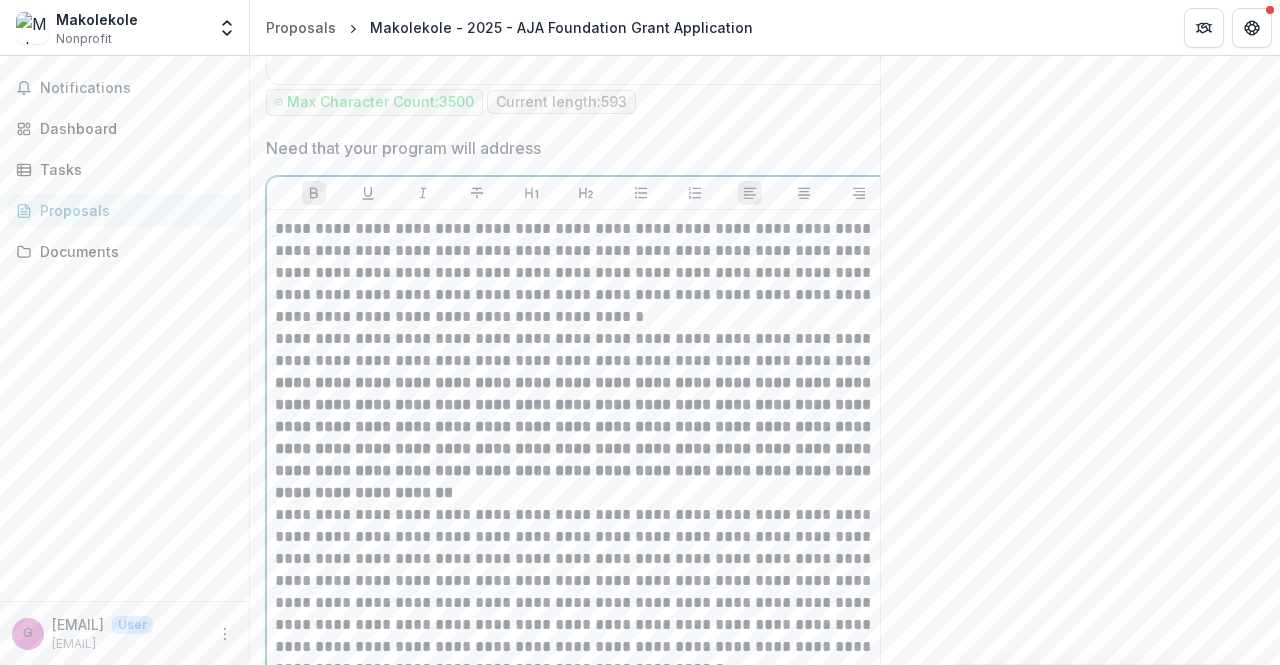 drag, startPoint x: 279, startPoint y: 223, endPoint x: 442, endPoint y: 371, distance: 220.16585 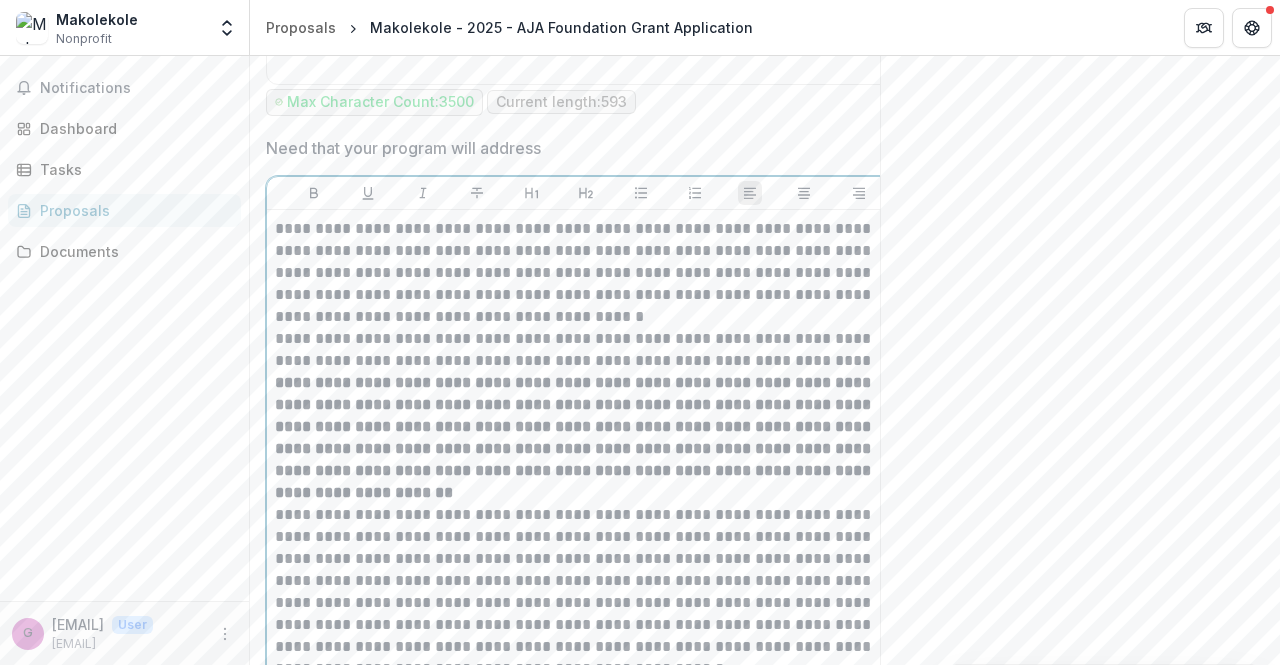 click on "**********" at bounding box center (586, 273) 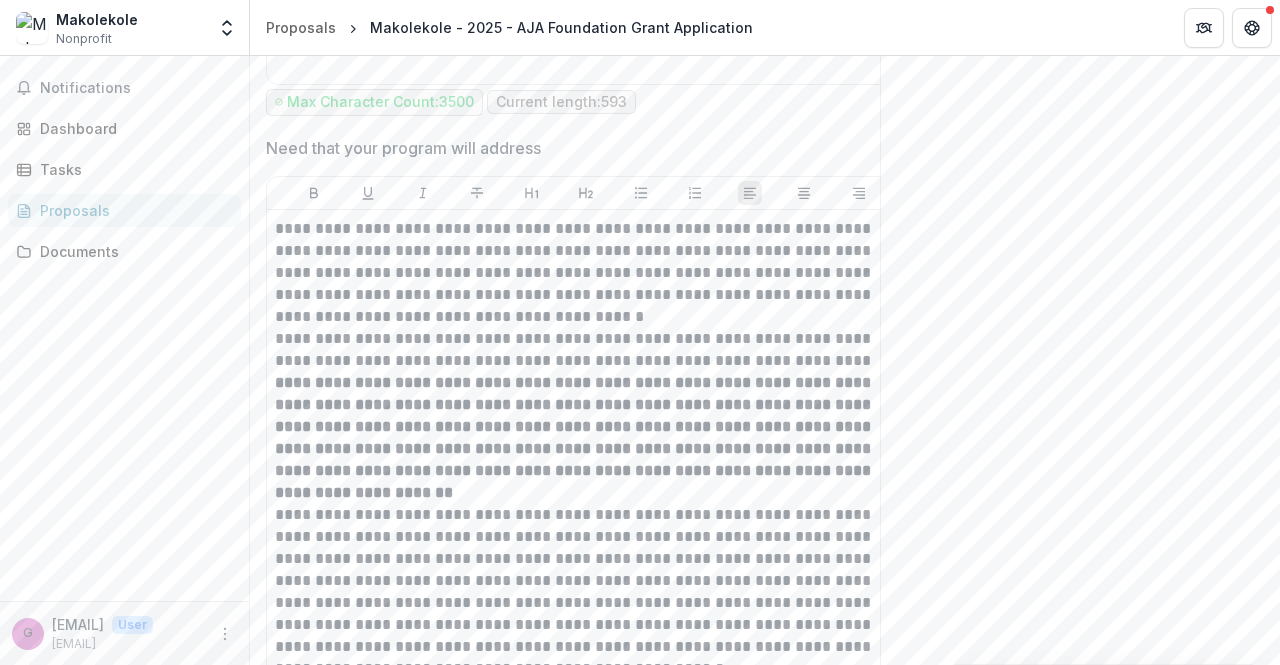 click on "**********" at bounding box center [586, 790] 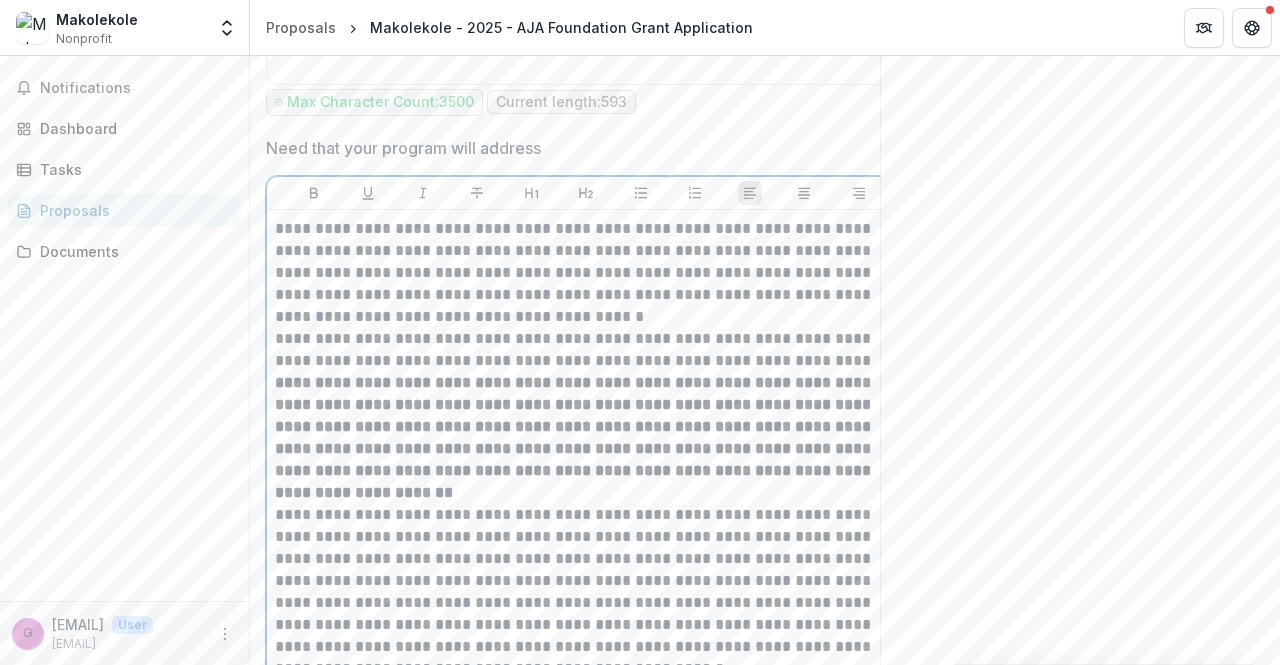 click on "**********" at bounding box center [586, 273] 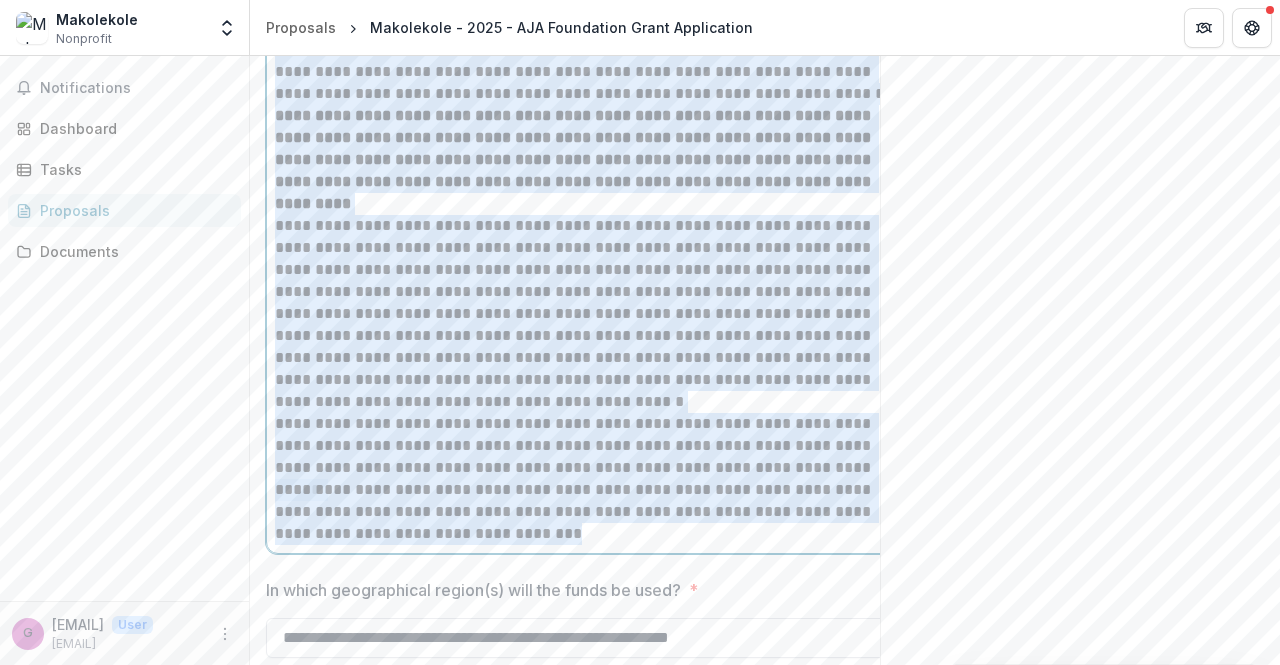 scroll, scrollTop: 1784, scrollLeft: 0, axis: vertical 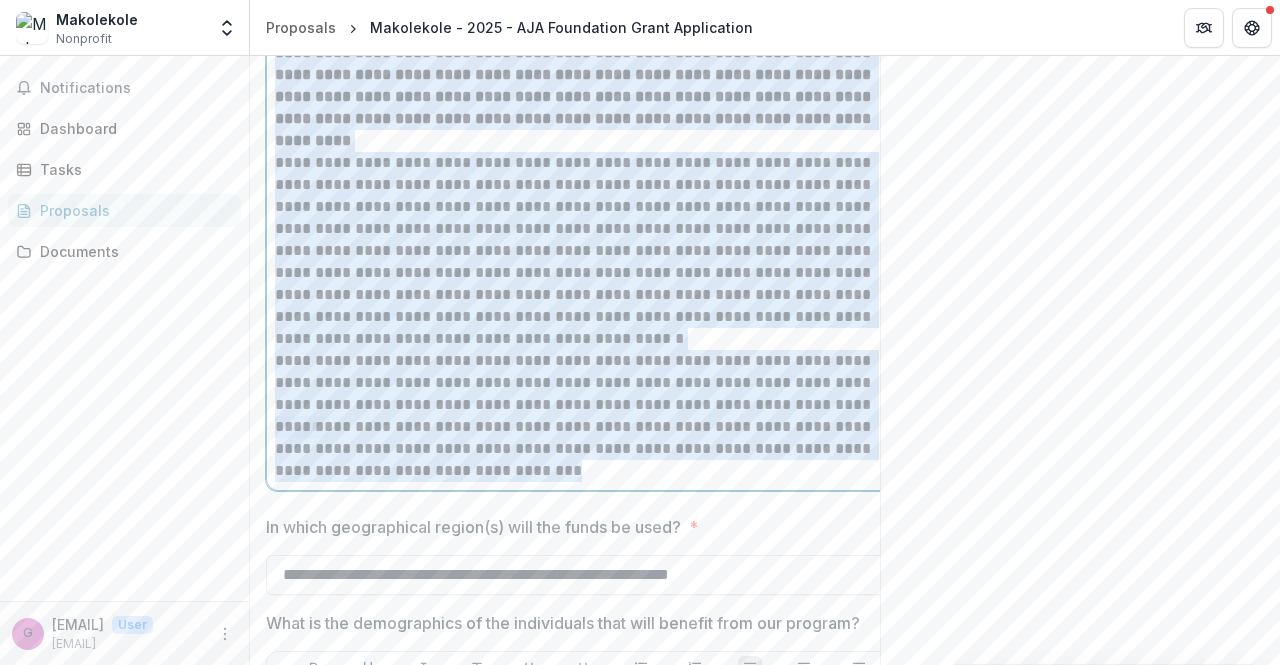 drag, startPoint x: 276, startPoint y: 225, endPoint x: 630, endPoint y: 512, distance: 455.7247 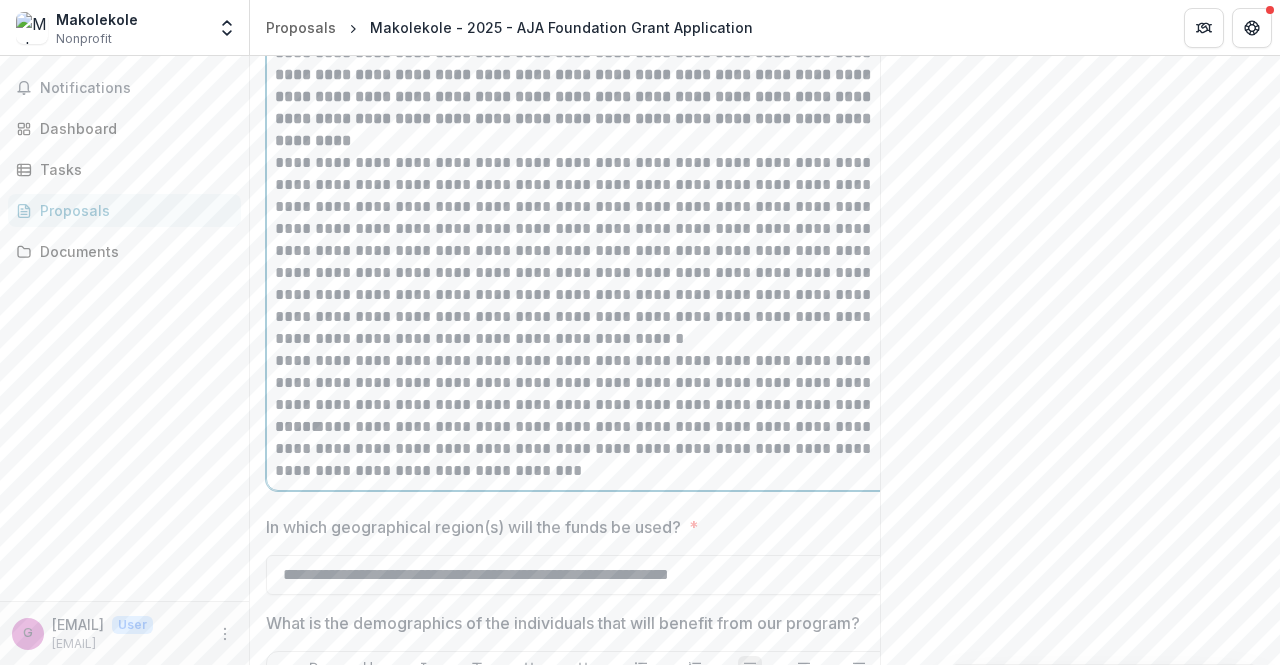 scroll, scrollTop: 1059, scrollLeft: 0, axis: vertical 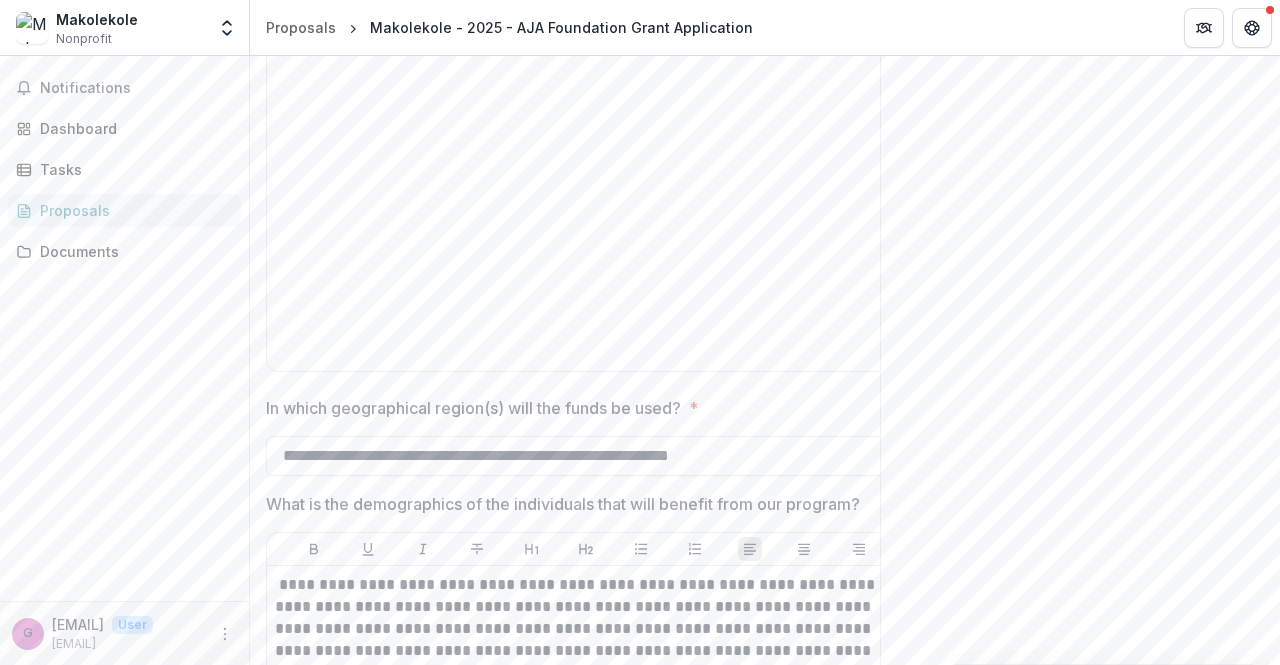 drag, startPoint x: 1272, startPoint y: 380, endPoint x: 1266, endPoint y: 323, distance: 57.31492 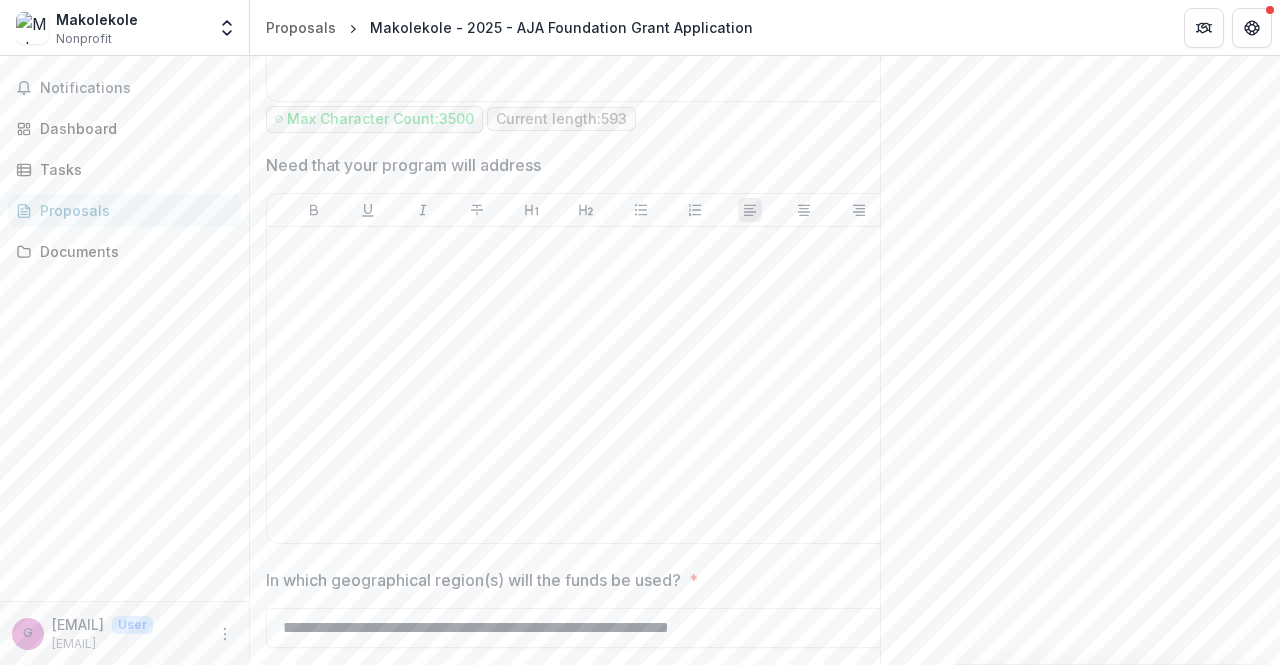 scroll, scrollTop: 882, scrollLeft: 0, axis: vertical 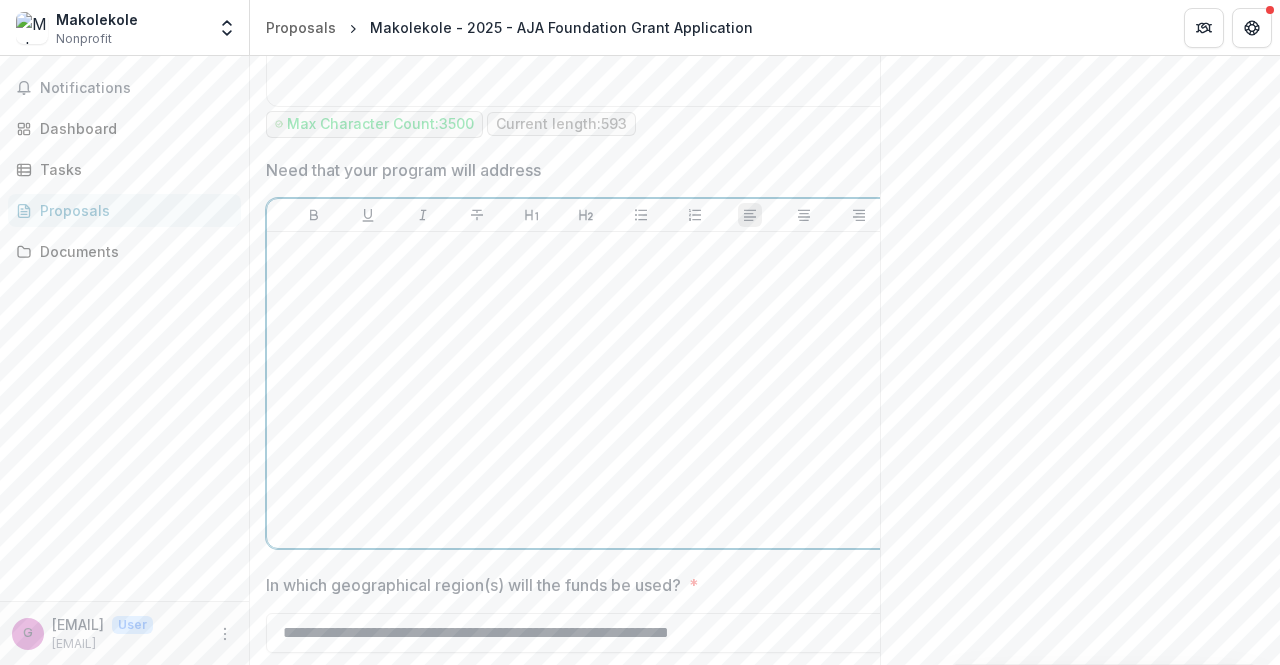 click at bounding box center (586, 251) 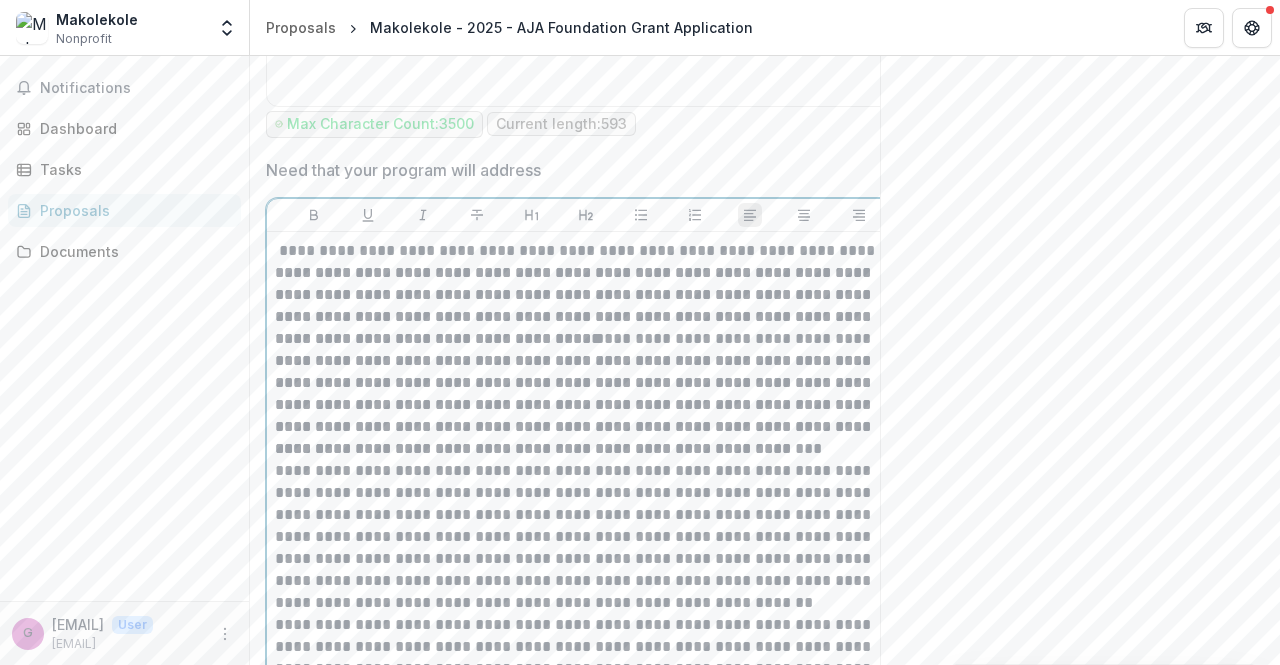 scroll, scrollTop: 1886, scrollLeft: 0, axis: vertical 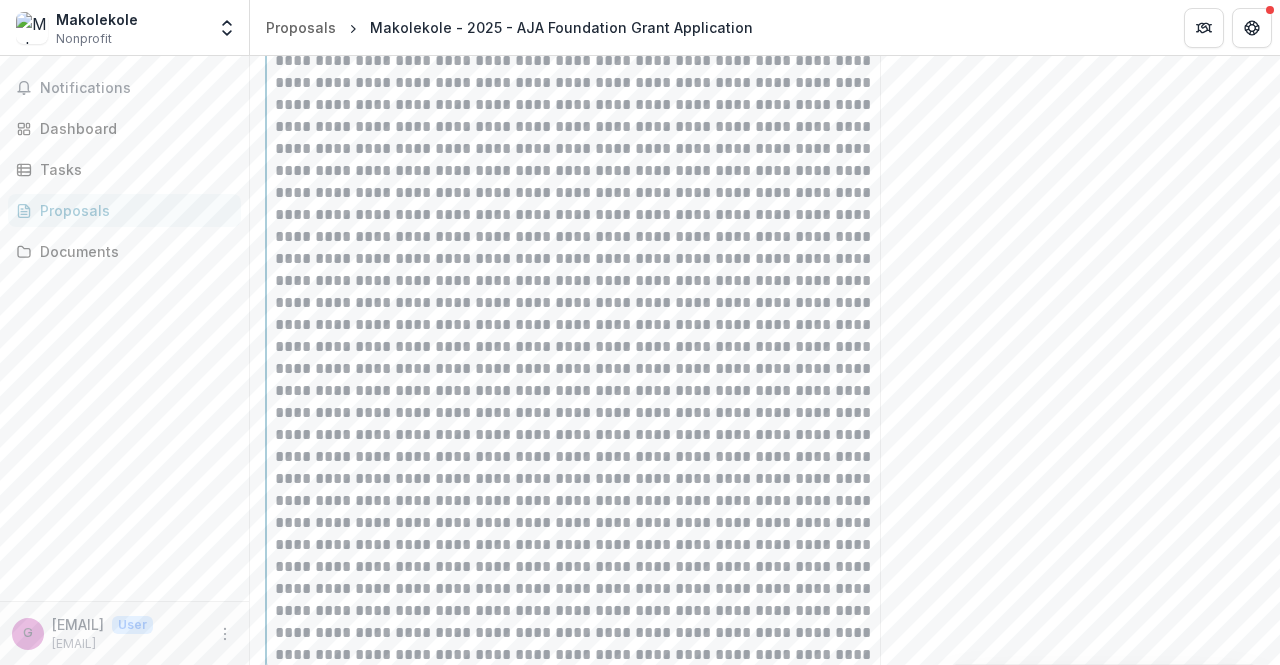 click at bounding box center [586, 303] 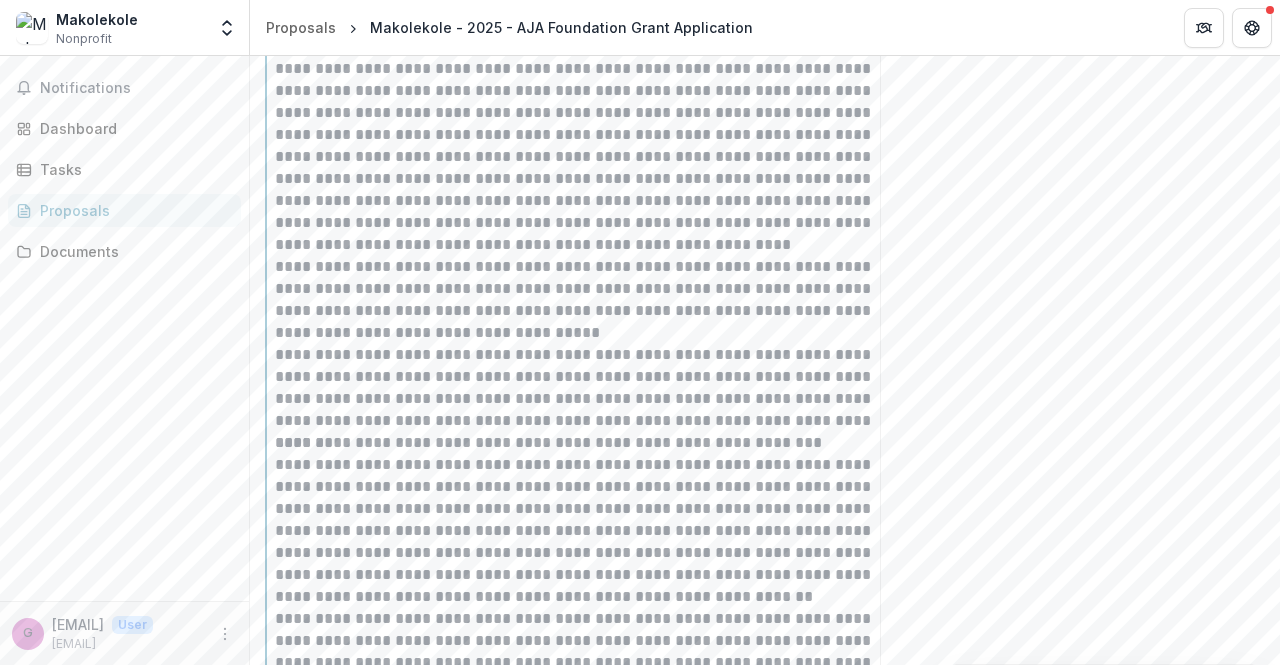 scroll, scrollTop: 1064, scrollLeft: 0, axis: vertical 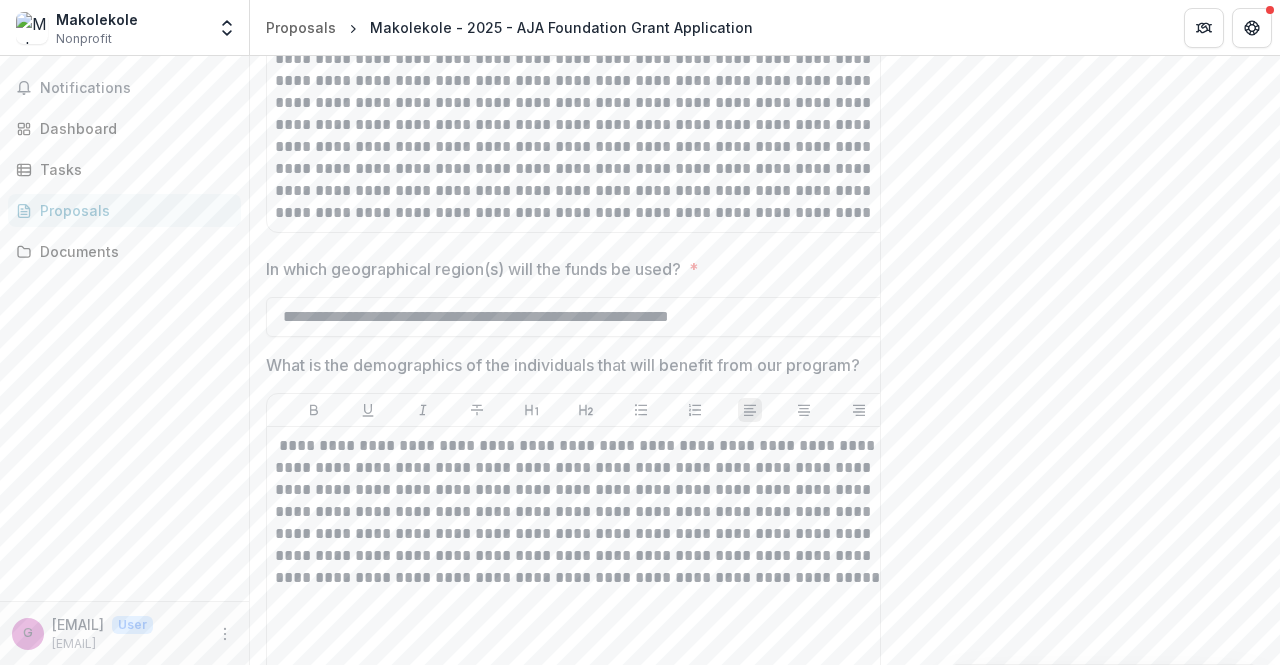 drag, startPoint x: 808, startPoint y: 313, endPoint x: 230, endPoint y: 317, distance: 578.01385 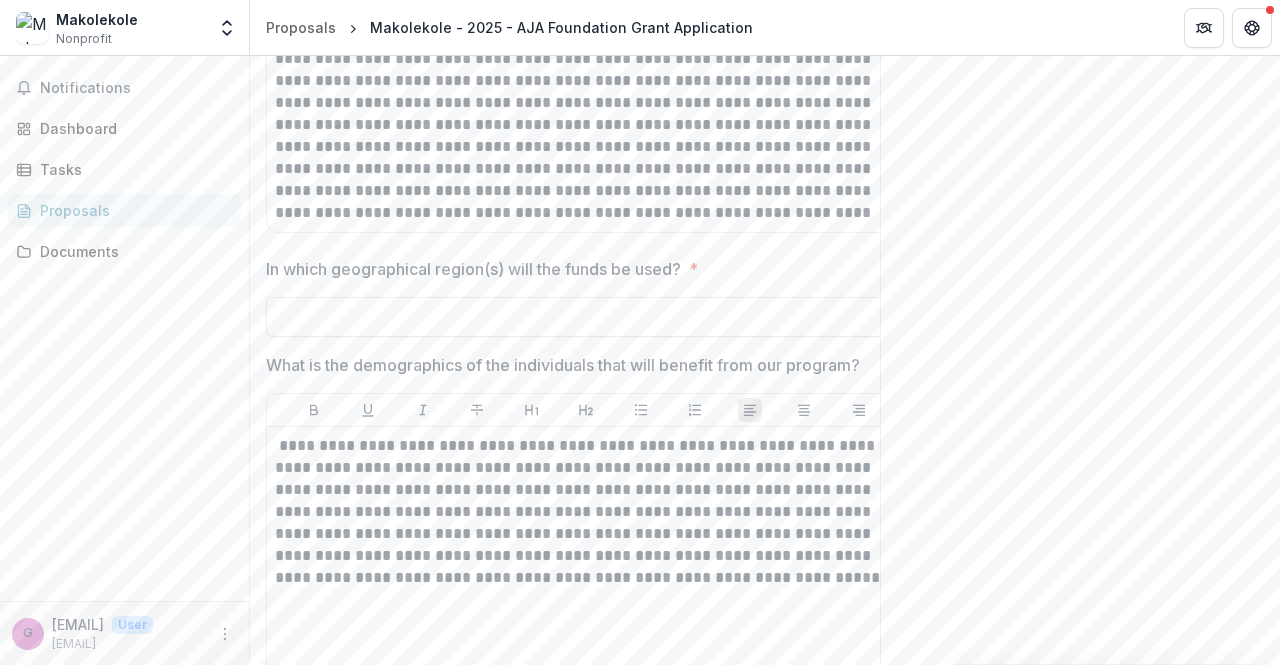 click on "In which geographical region(s) will the funds be used? *" at bounding box center (586, 317) 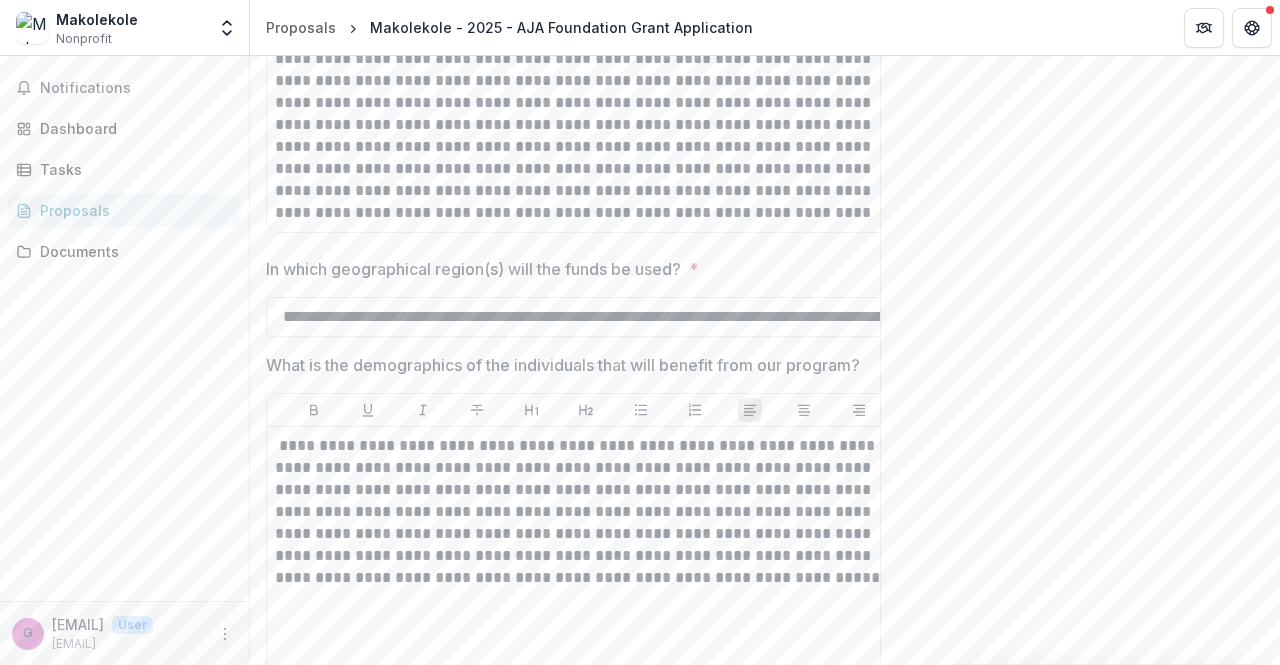 scroll, scrollTop: 0, scrollLeft: 284, axis: horizontal 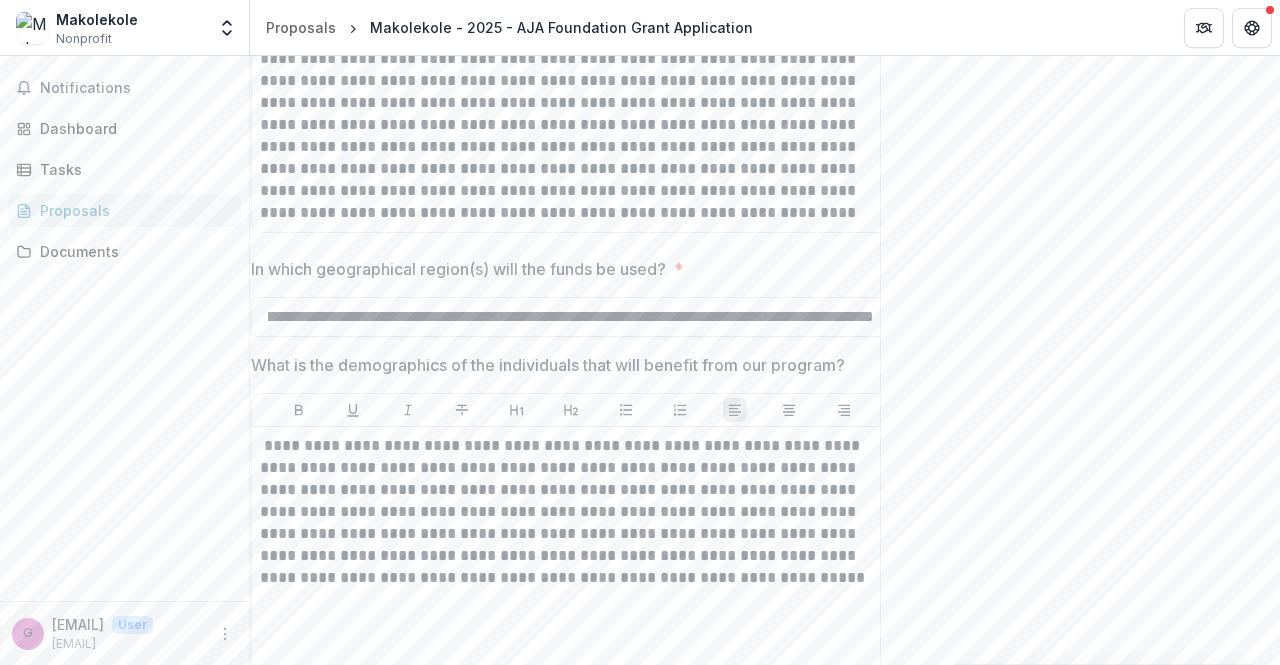 type on "**********" 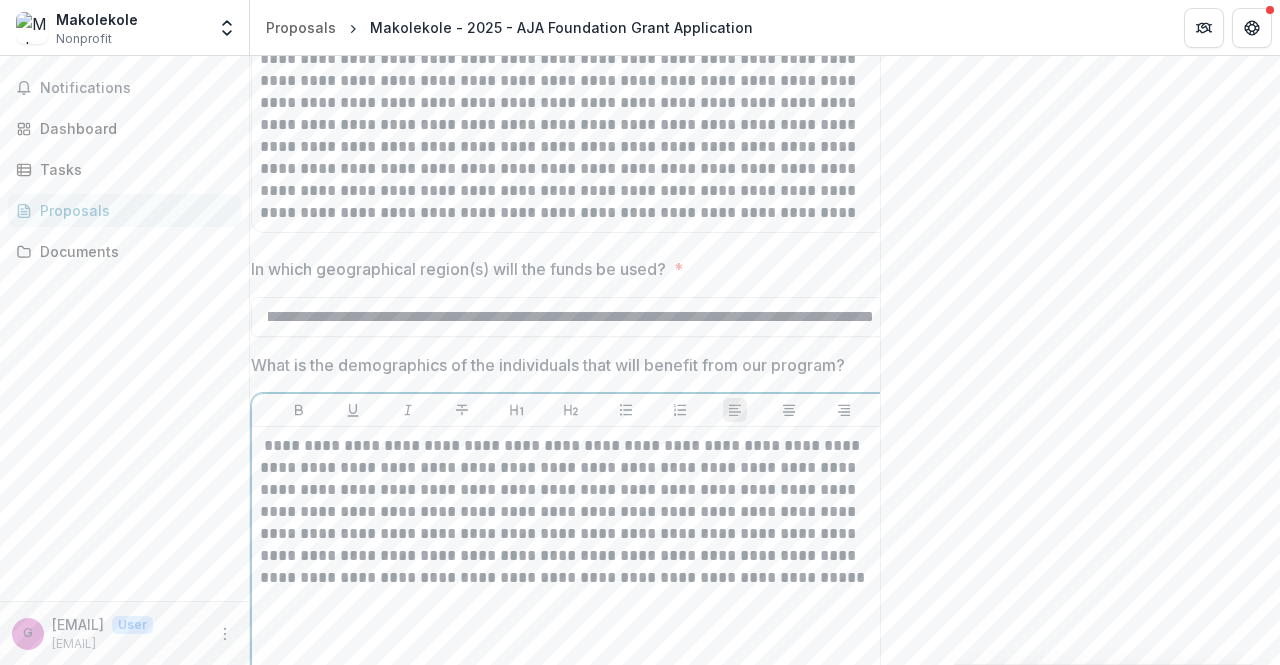 scroll, scrollTop: 0, scrollLeft: 0, axis: both 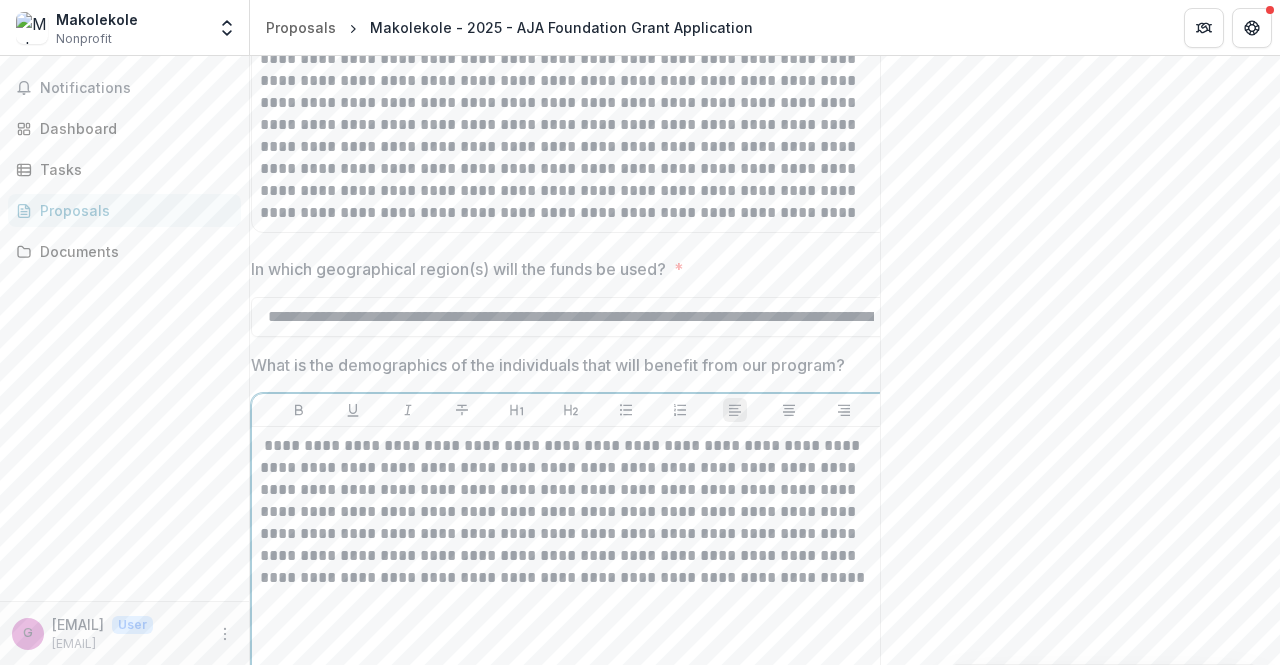 drag, startPoint x: 546, startPoint y: 623, endPoint x: 262, endPoint y: 443, distance: 336.238 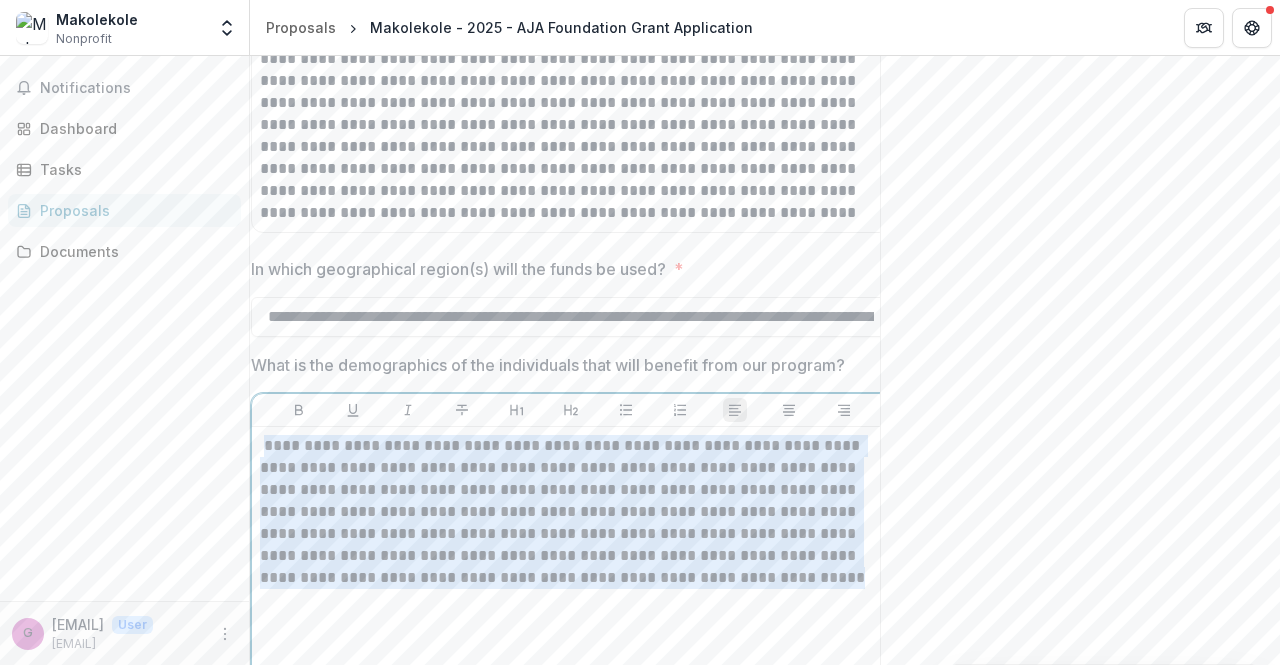 drag, startPoint x: 262, startPoint y: 443, endPoint x: 556, endPoint y: 578, distance: 323.51352 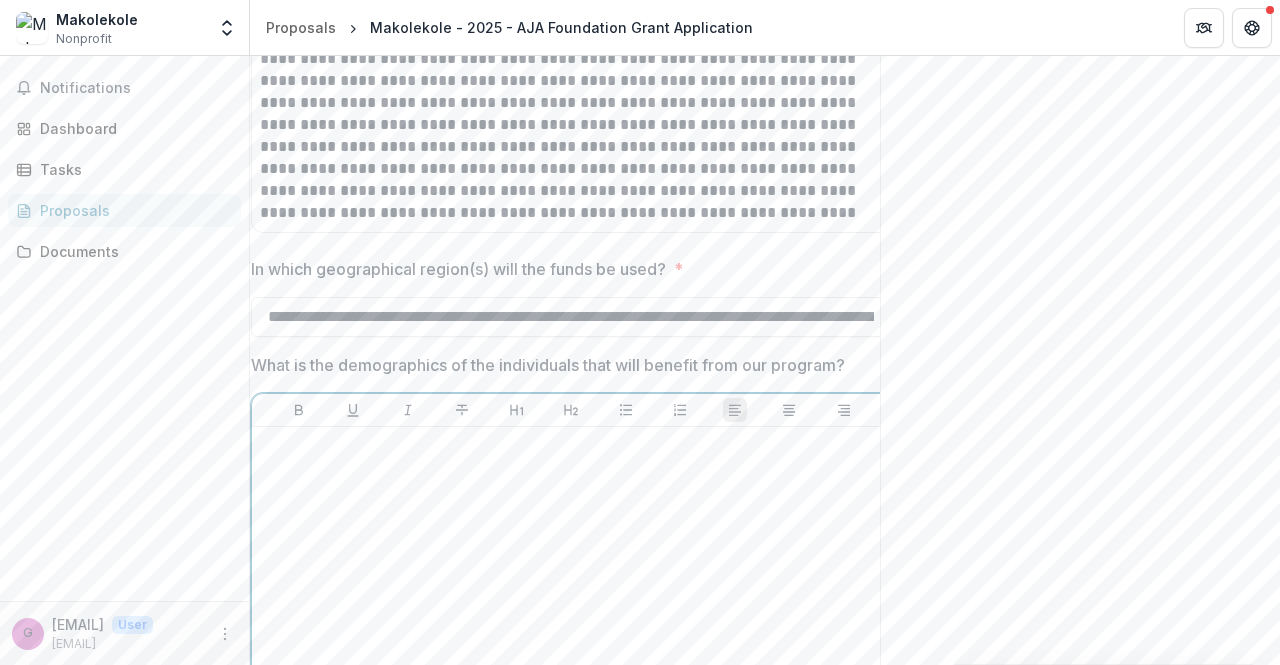 click at bounding box center (571, 446) 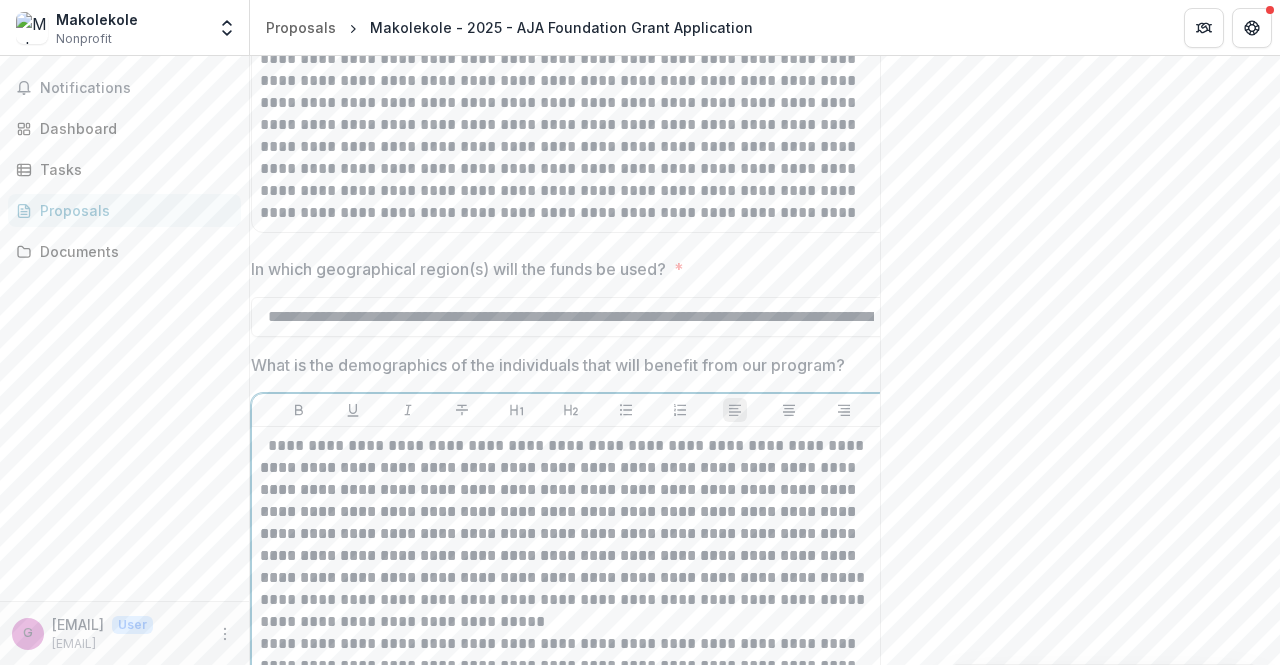 scroll, scrollTop: 2690, scrollLeft: 0, axis: vertical 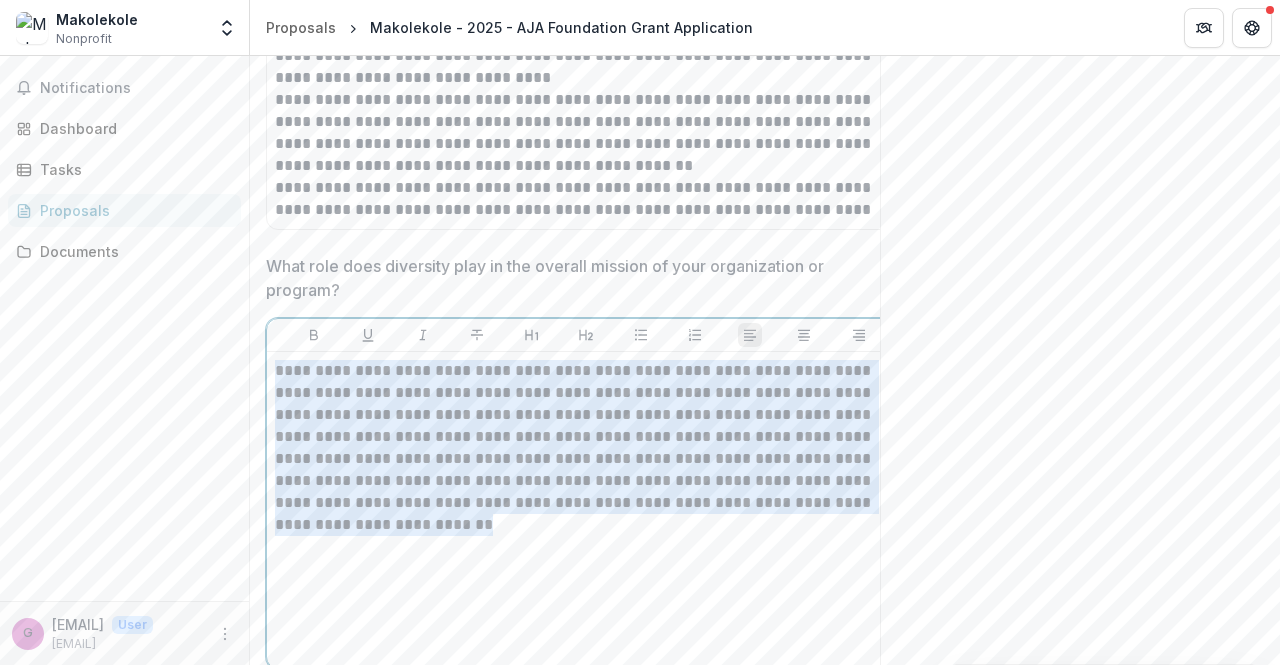 drag, startPoint x: 391, startPoint y: 547, endPoint x: 254, endPoint y: 372, distance: 222.2476 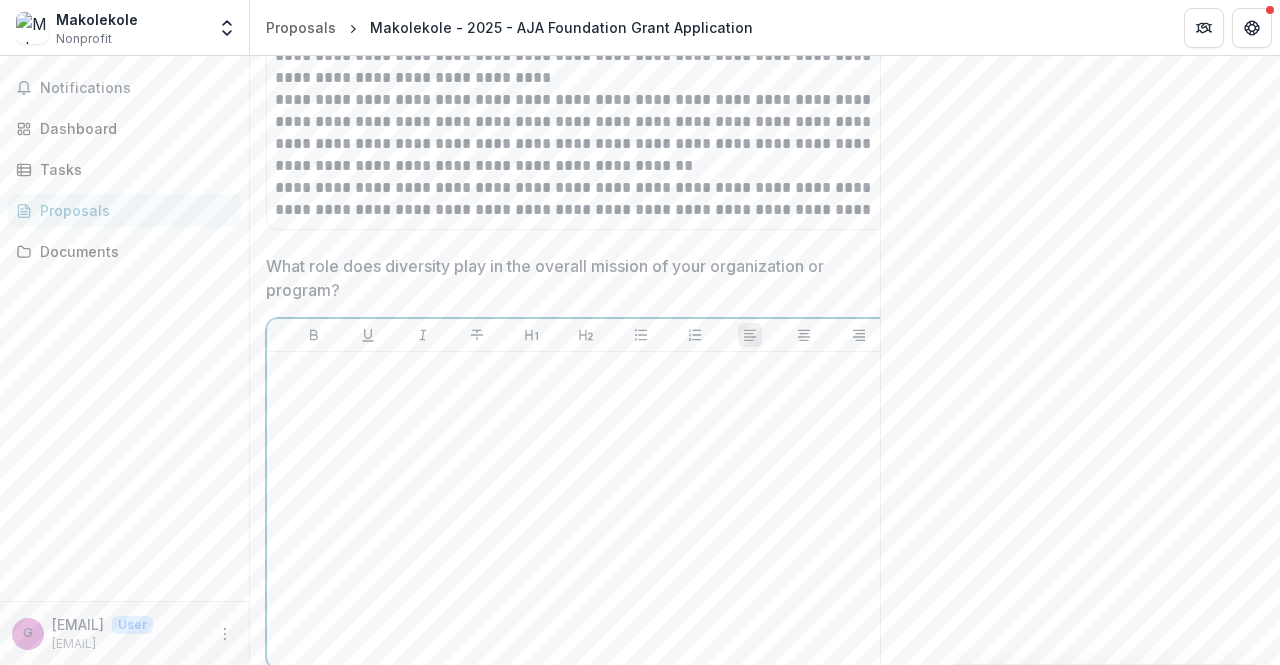 click at bounding box center [586, 371] 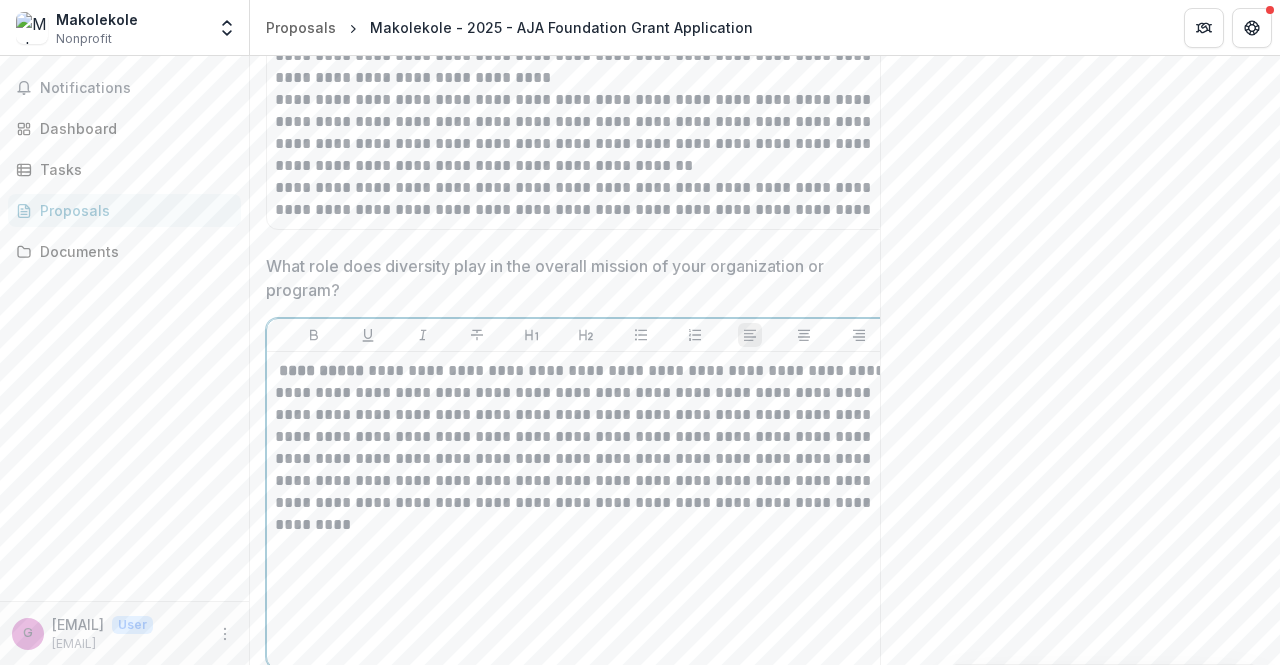 scroll, scrollTop: 0, scrollLeft: 20, axis: horizontal 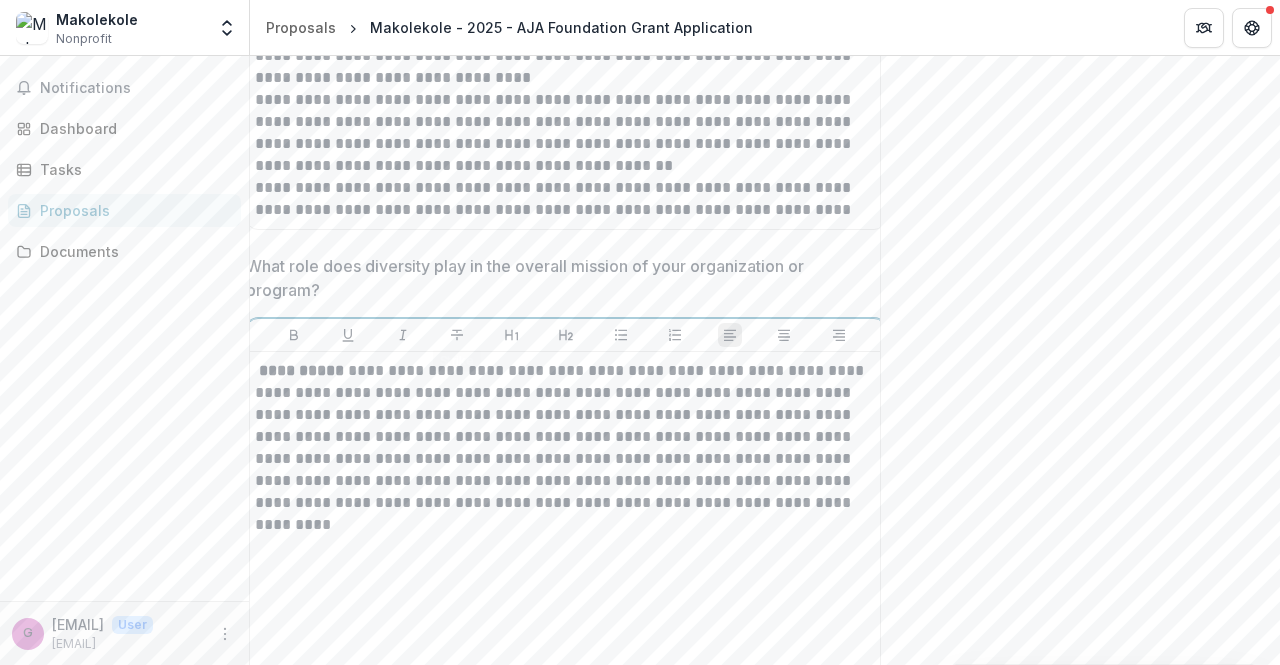click on "**********" at bounding box center (566, 437) 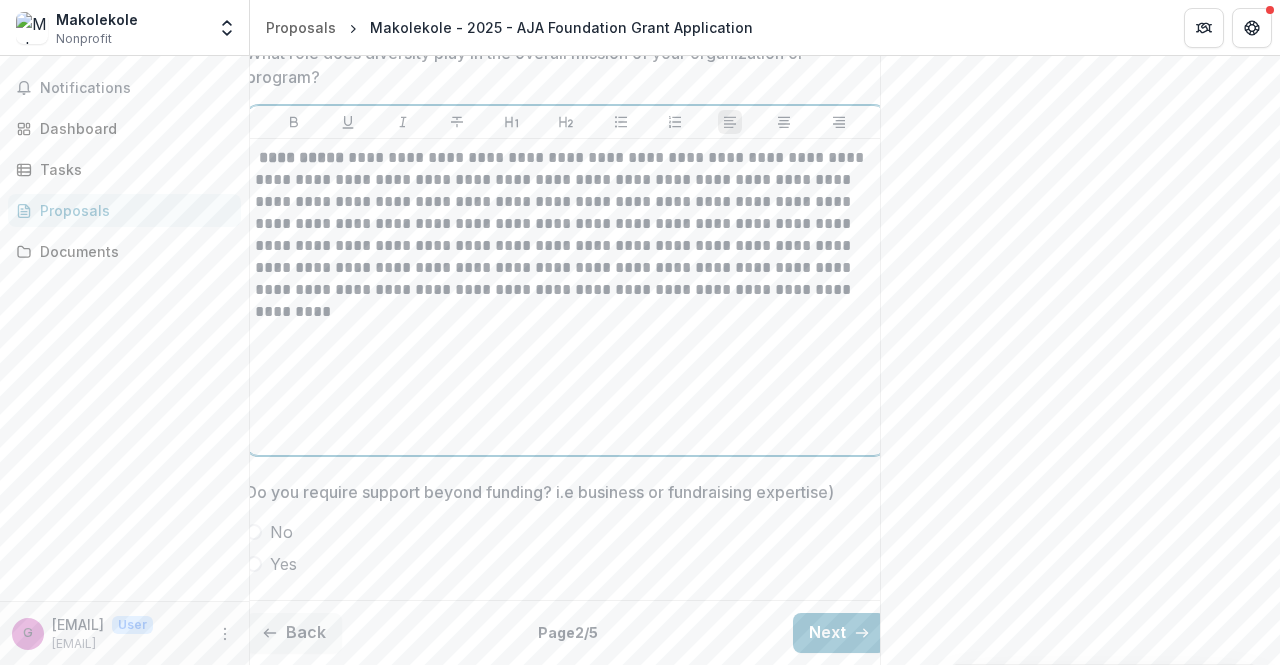 scroll, scrollTop: 3357, scrollLeft: 0, axis: vertical 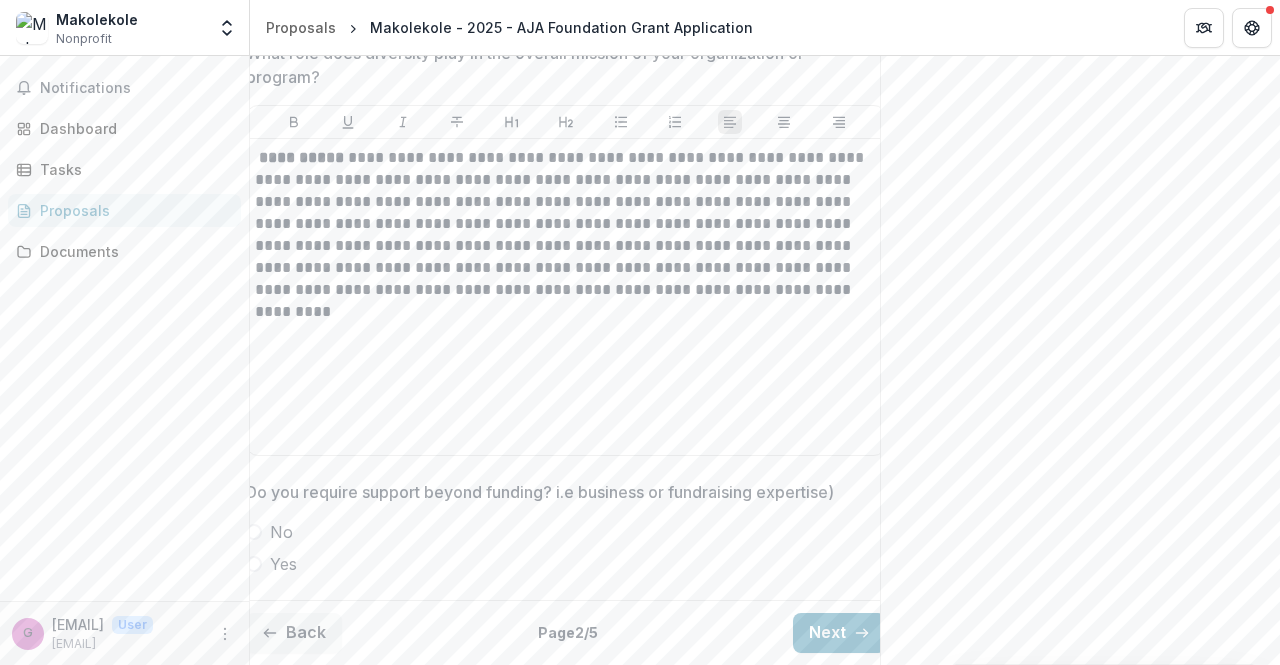 click at bounding box center (254, 532) 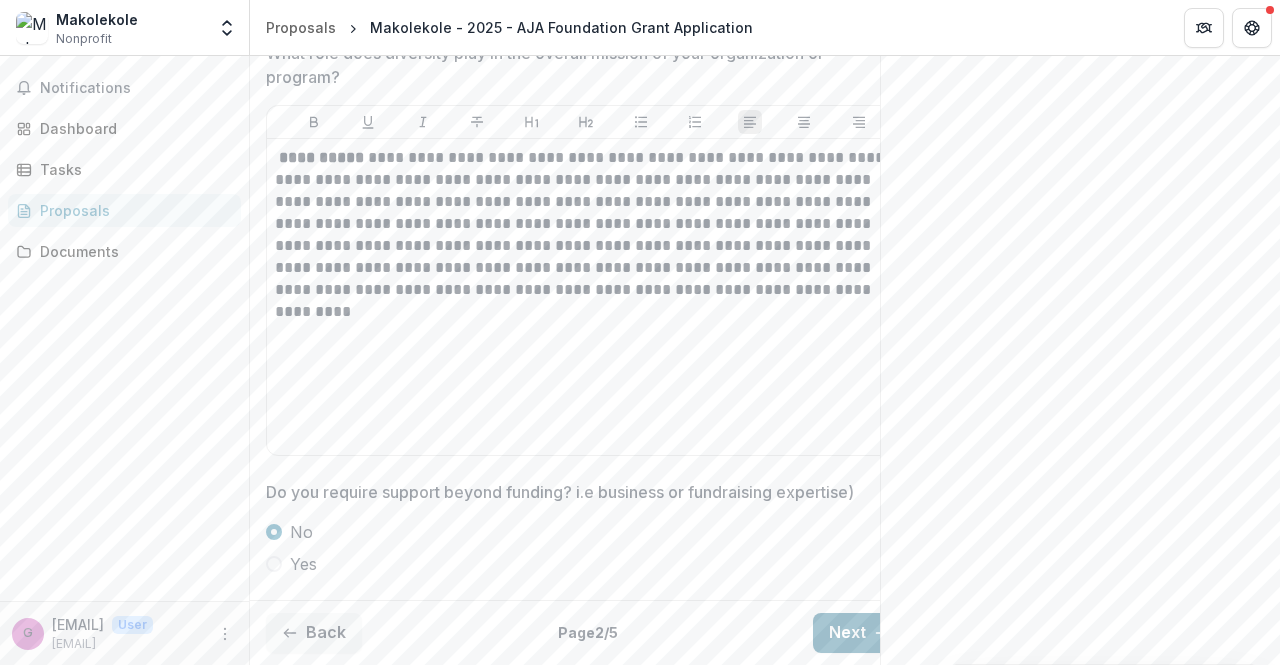 click on "Next" at bounding box center (859, 633) 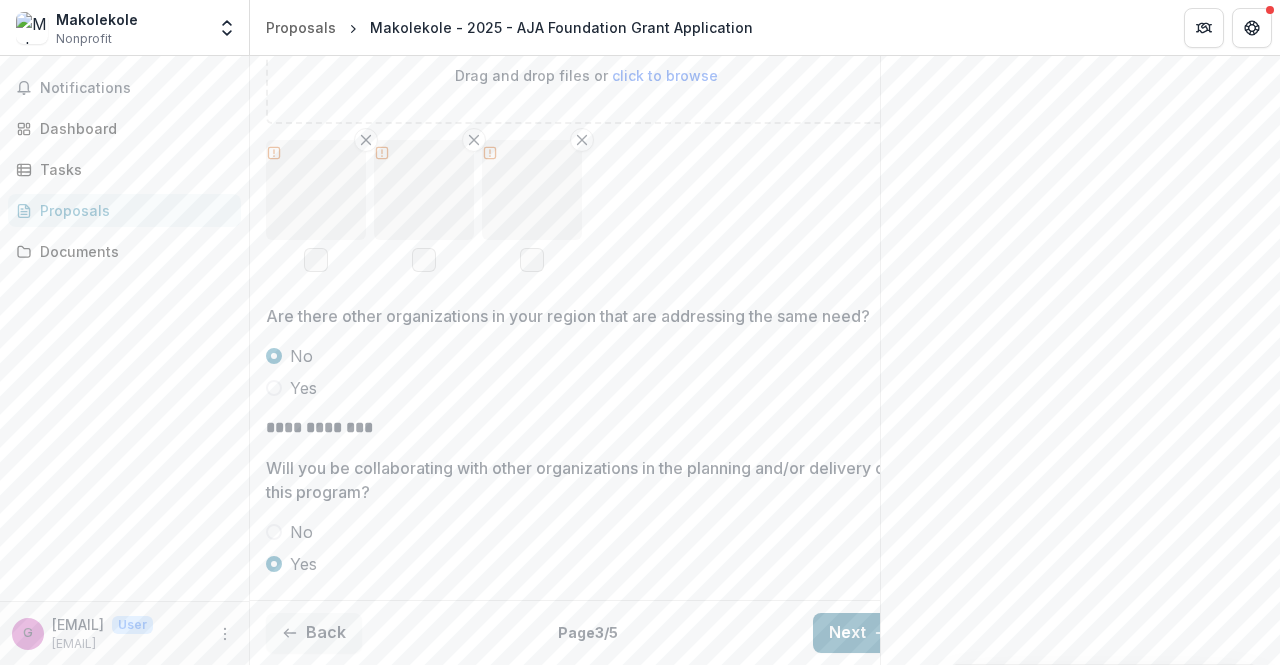 scroll, scrollTop: 2196, scrollLeft: 0, axis: vertical 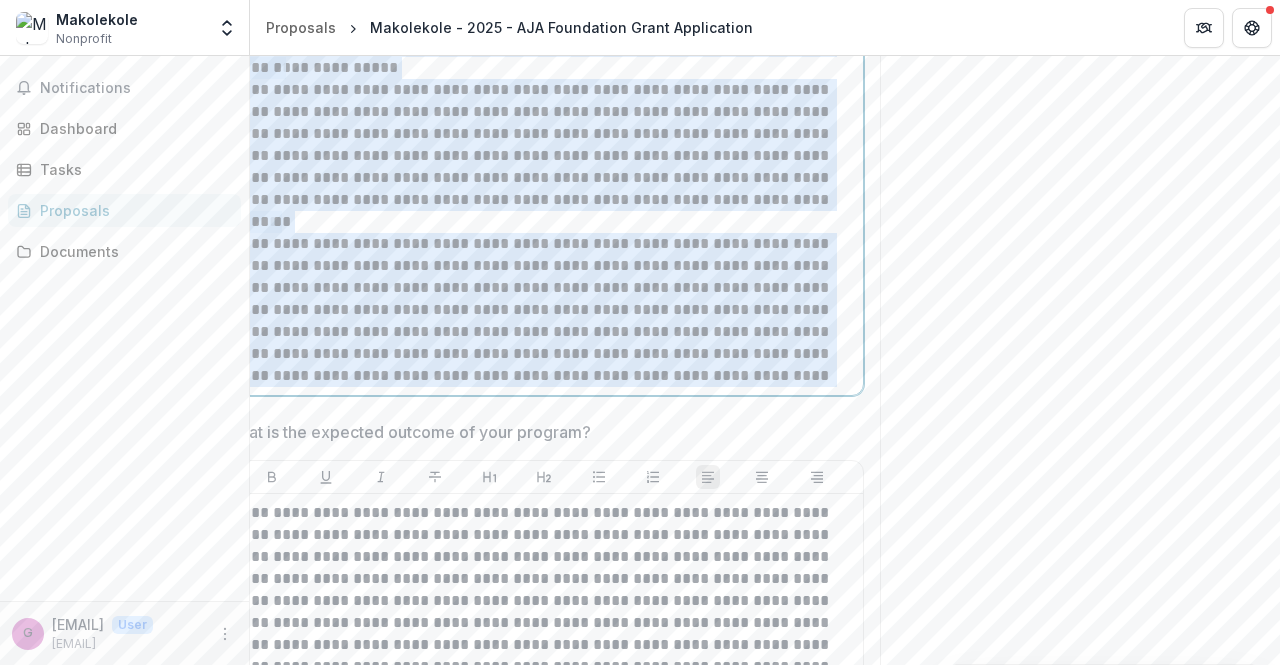 drag, startPoint x: 274, startPoint y: 245, endPoint x: 948, endPoint y: 404, distance: 692.50055 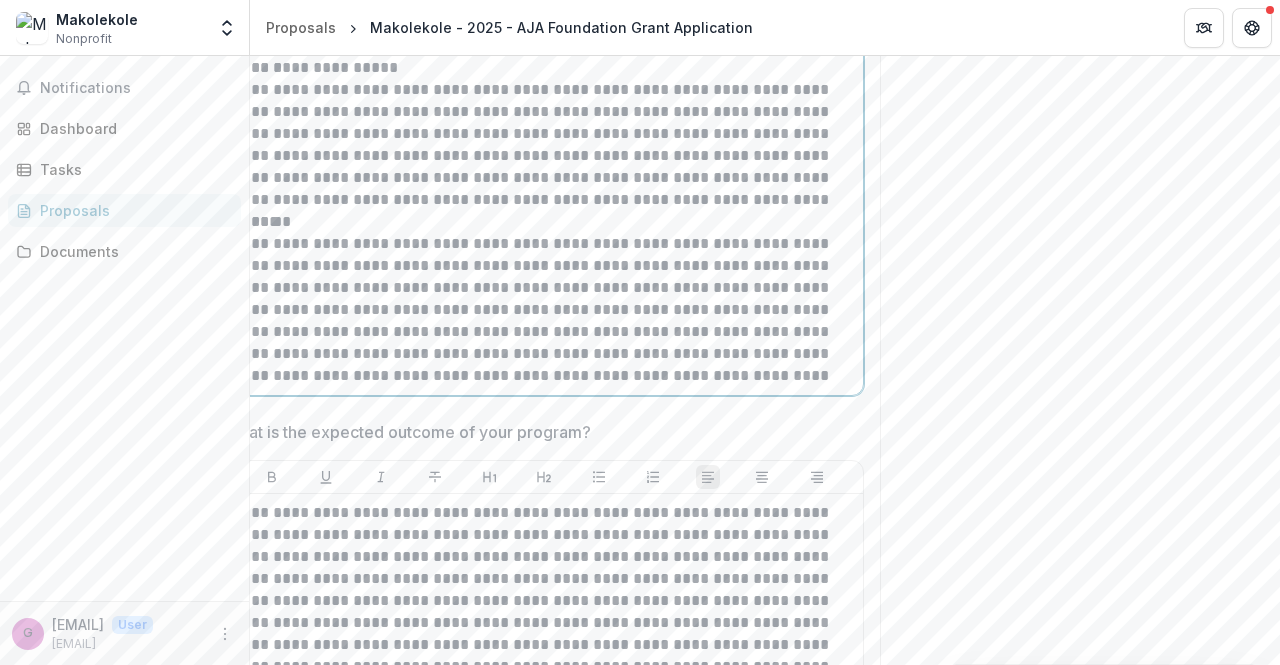 scroll, scrollTop: 0, scrollLeft: 24, axis: horizontal 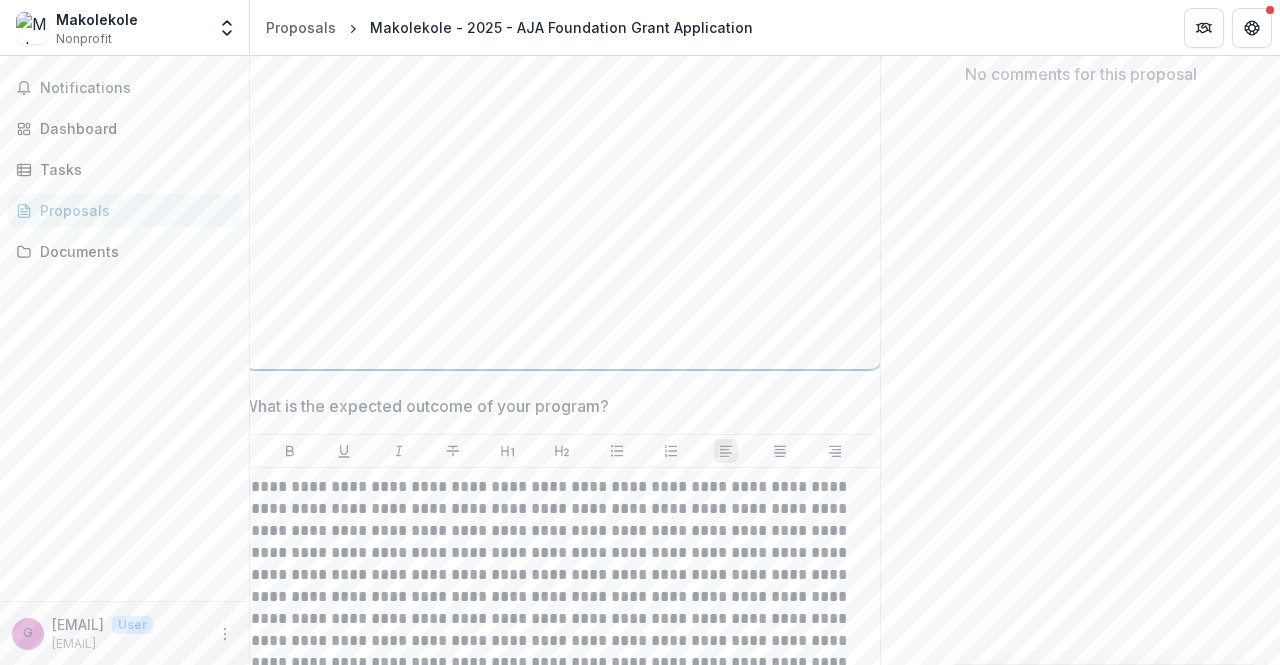 click at bounding box center (562, 211) 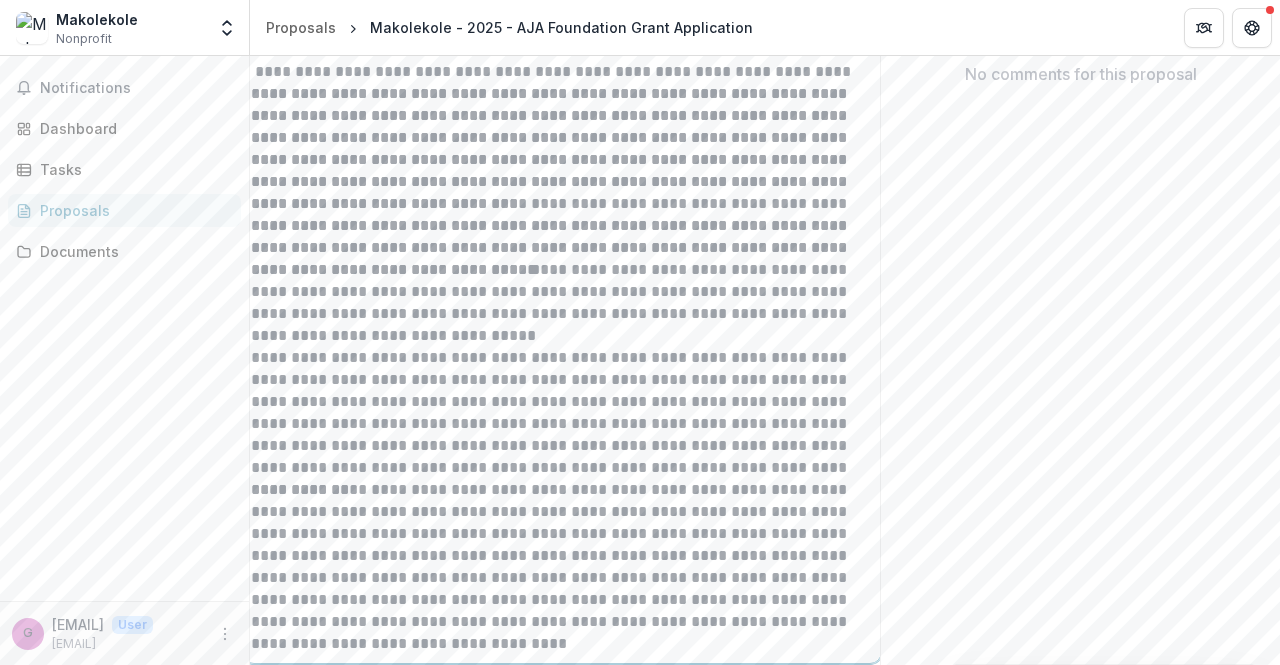 scroll, scrollTop: 594, scrollLeft: 0, axis: vertical 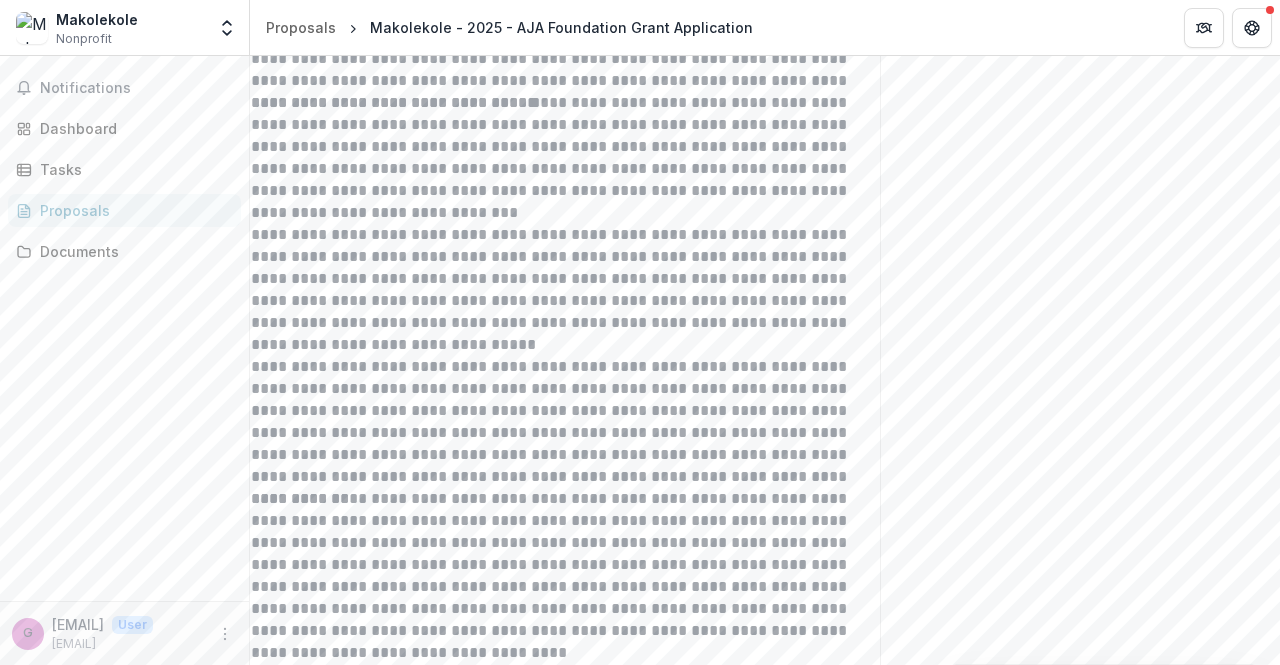 drag, startPoint x: 1273, startPoint y: 297, endPoint x: 1266, endPoint y: 345, distance: 48.507732 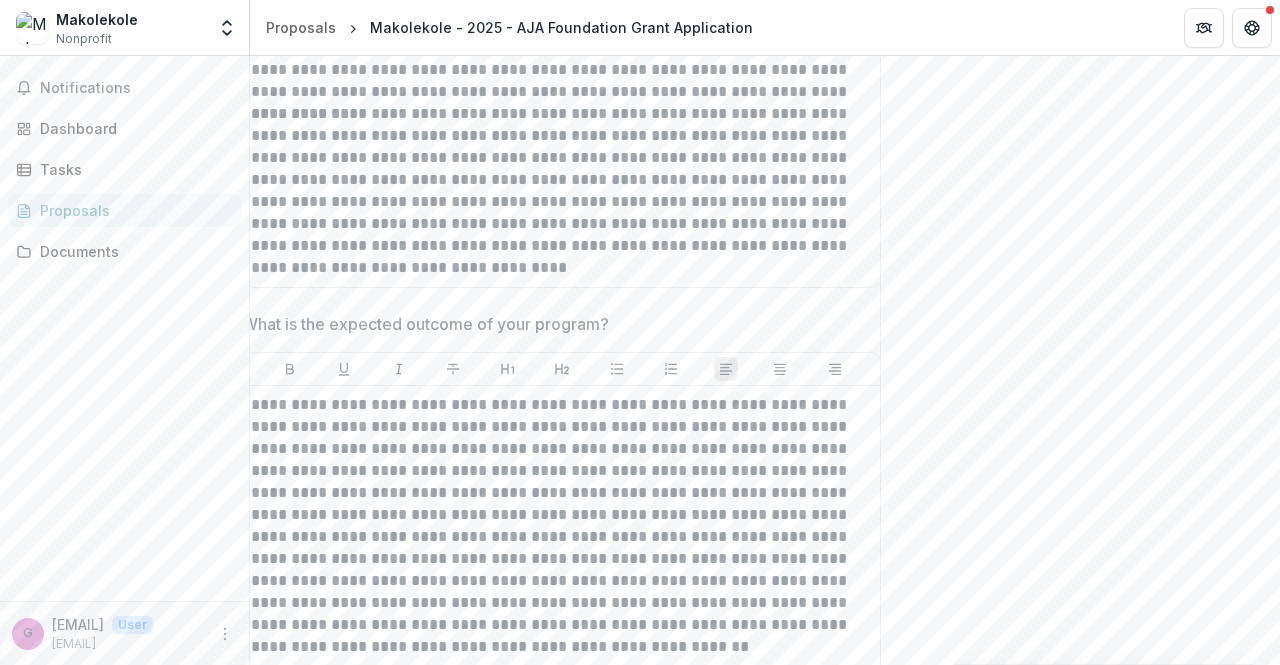 scroll, scrollTop: 1055, scrollLeft: 0, axis: vertical 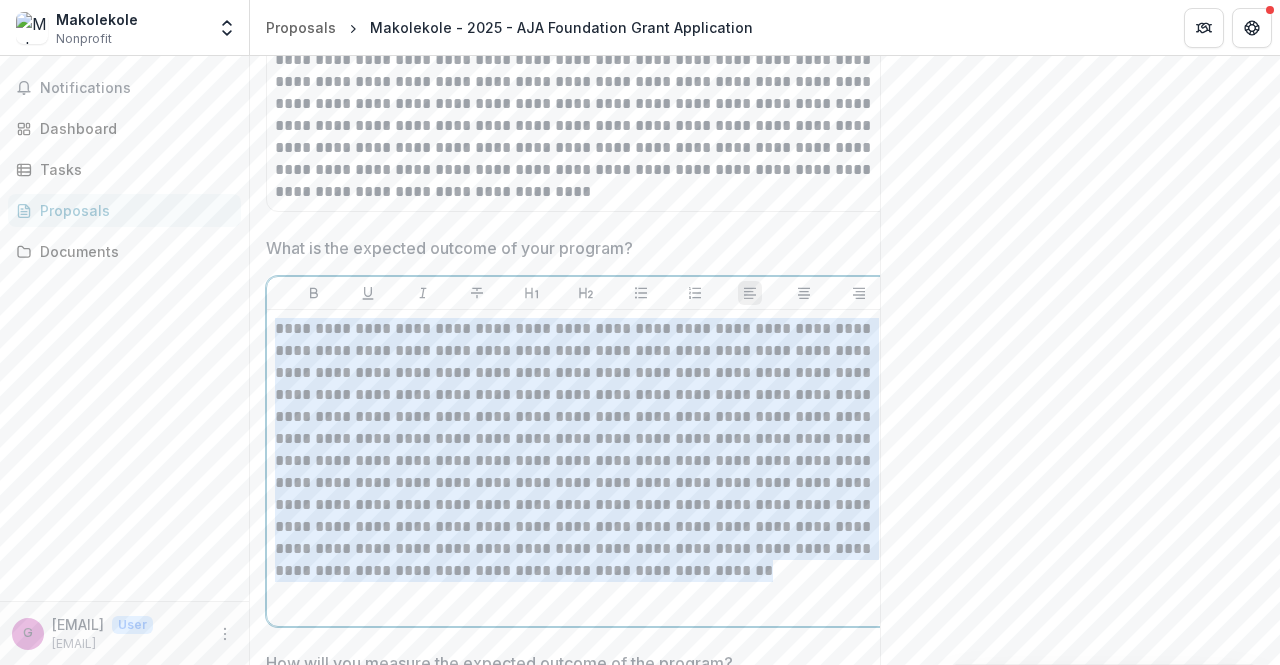 drag, startPoint x: 481, startPoint y: 570, endPoint x: 257, endPoint y: 327, distance: 330.49207 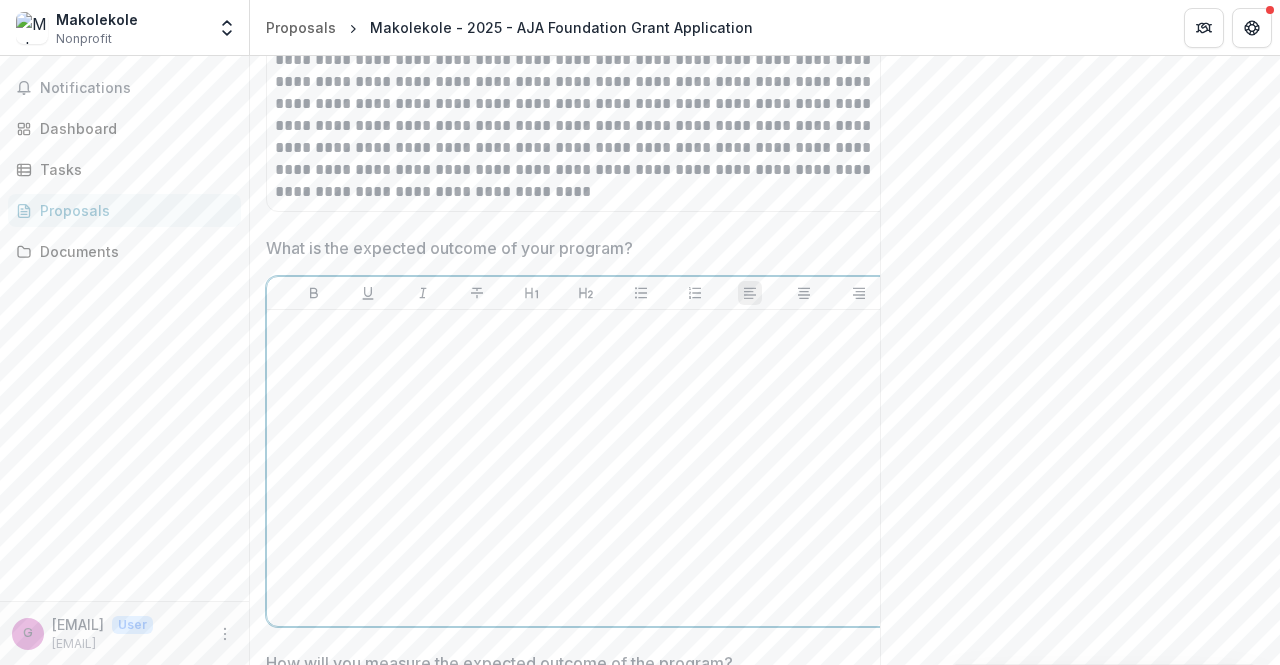 click at bounding box center (586, 340) 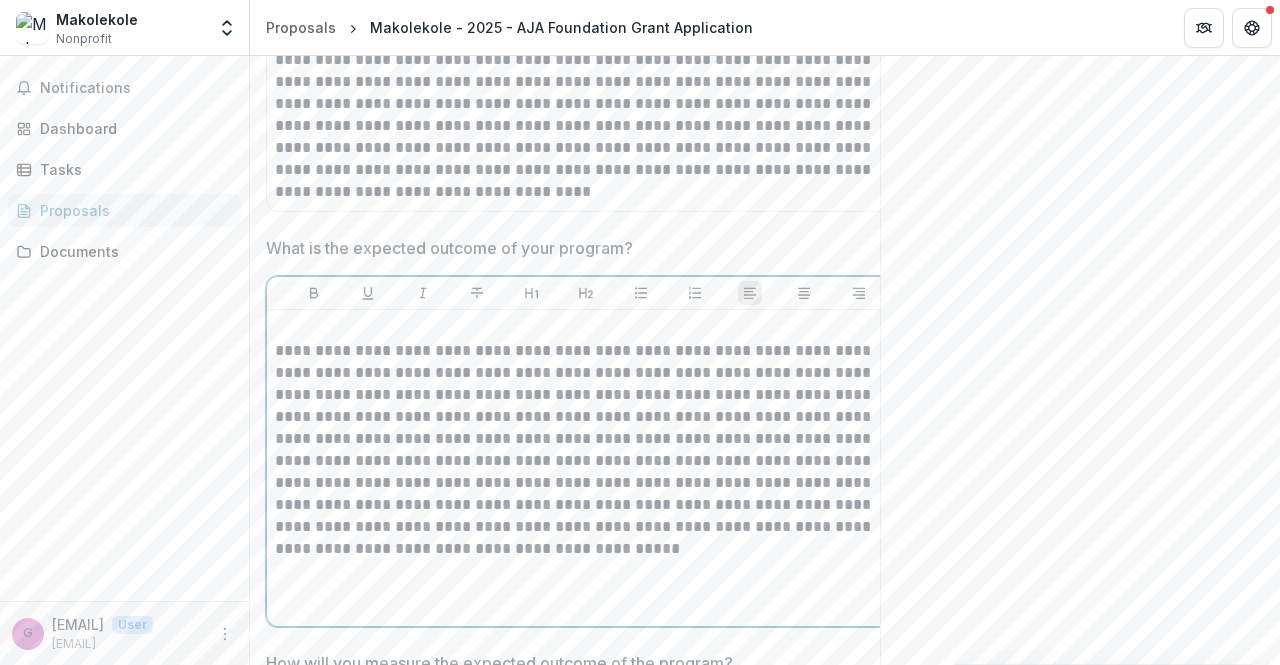 click on "**********" at bounding box center [586, 439] 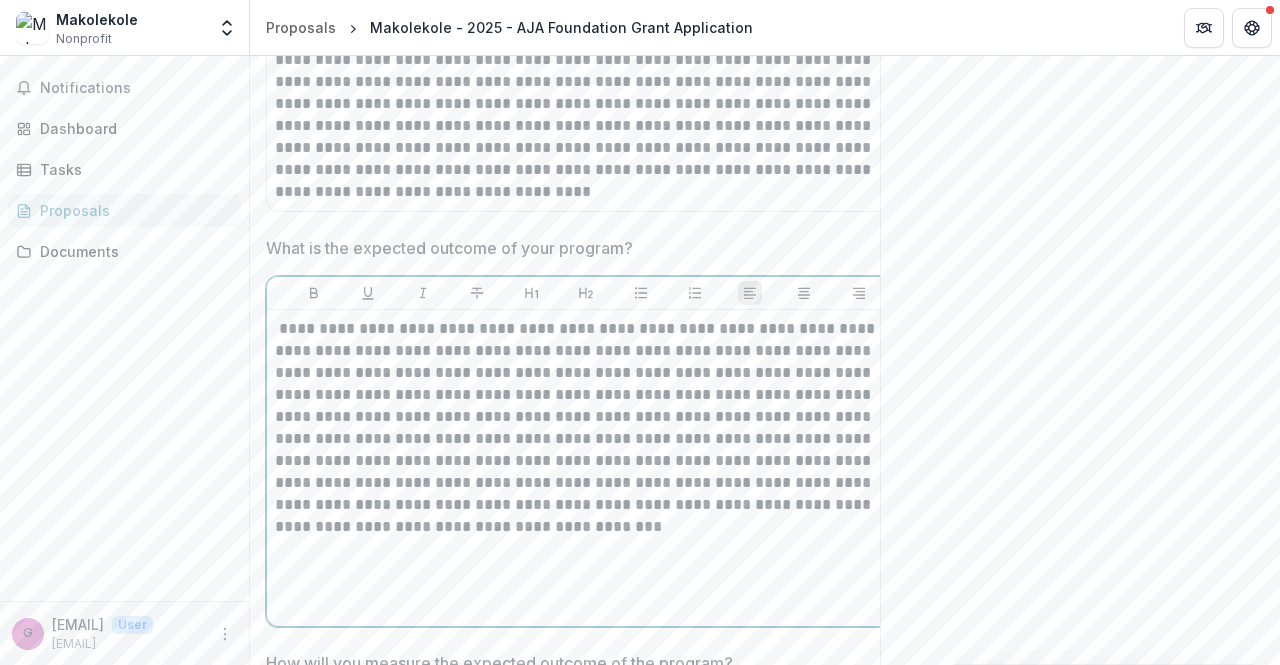 click on "**********" at bounding box center (586, 428) 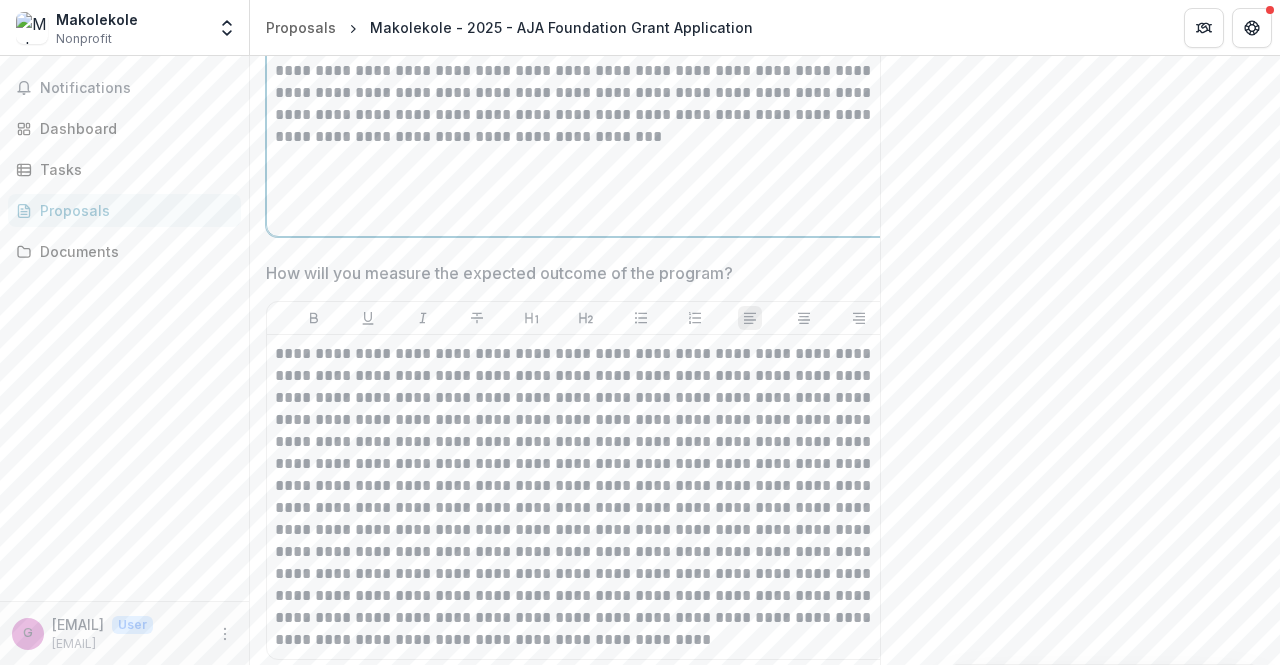 scroll, scrollTop: 1448, scrollLeft: 0, axis: vertical 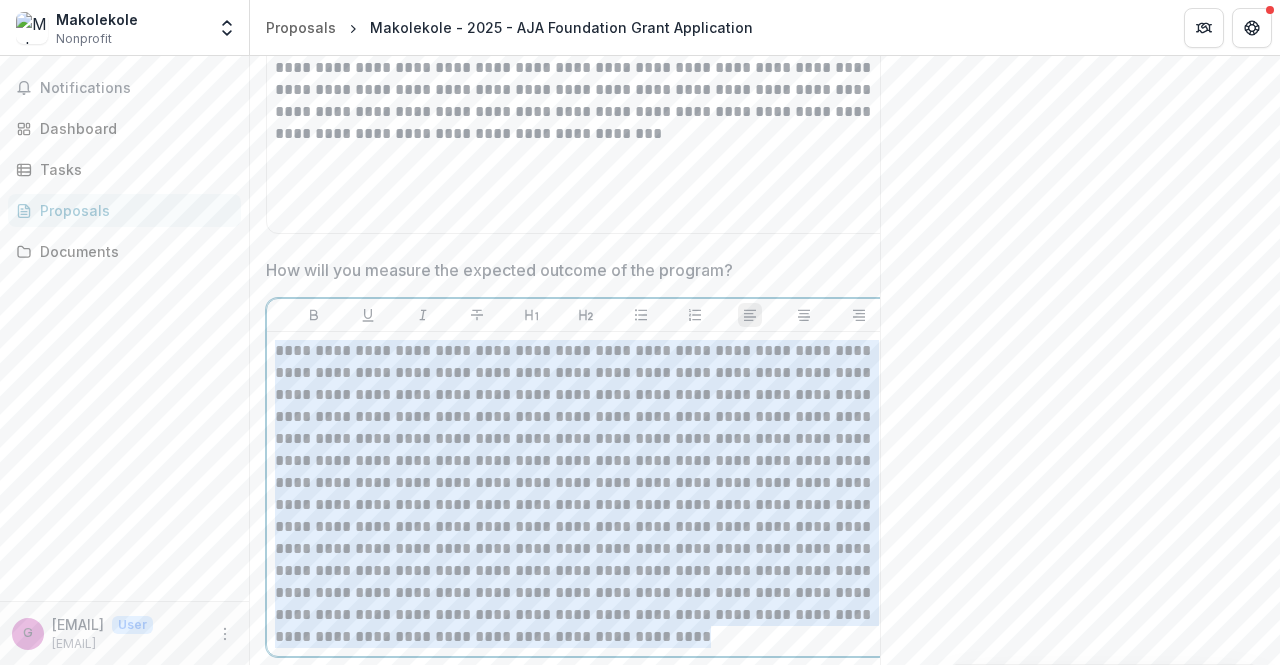 drag, startPoint x: 276, startPoint y: 349, endPoint x: 738, endPoint y: 644, distance: 548.1505 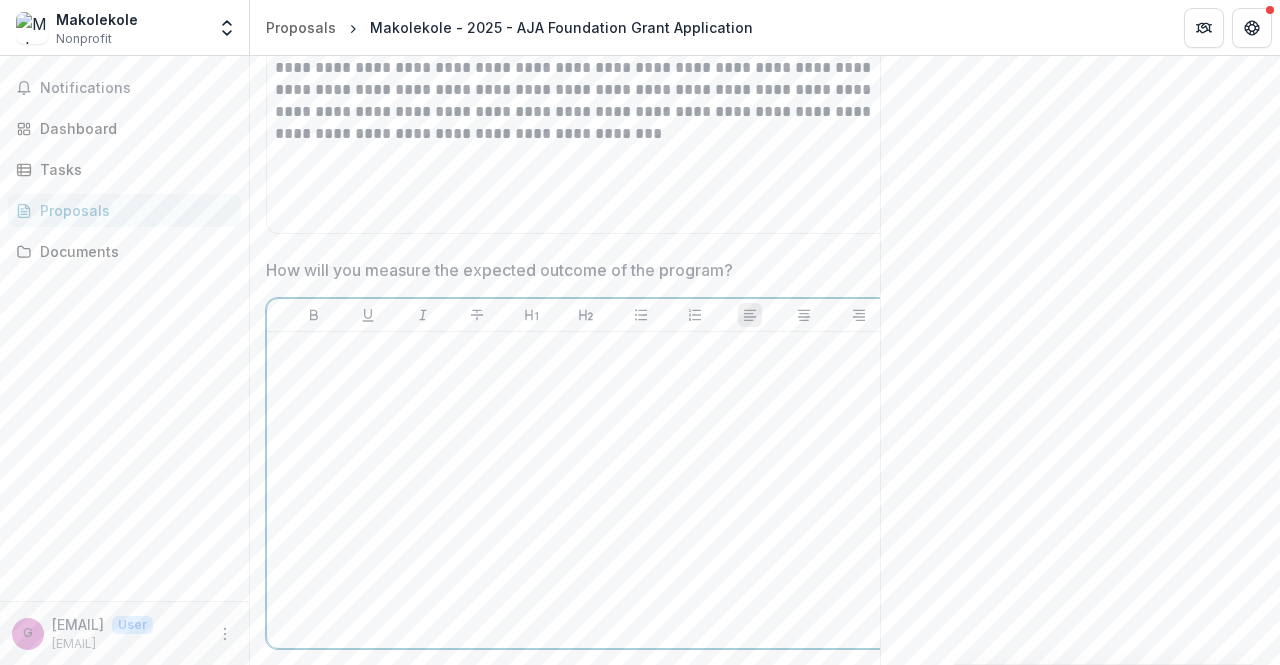 click at bounding box center [586, 490] 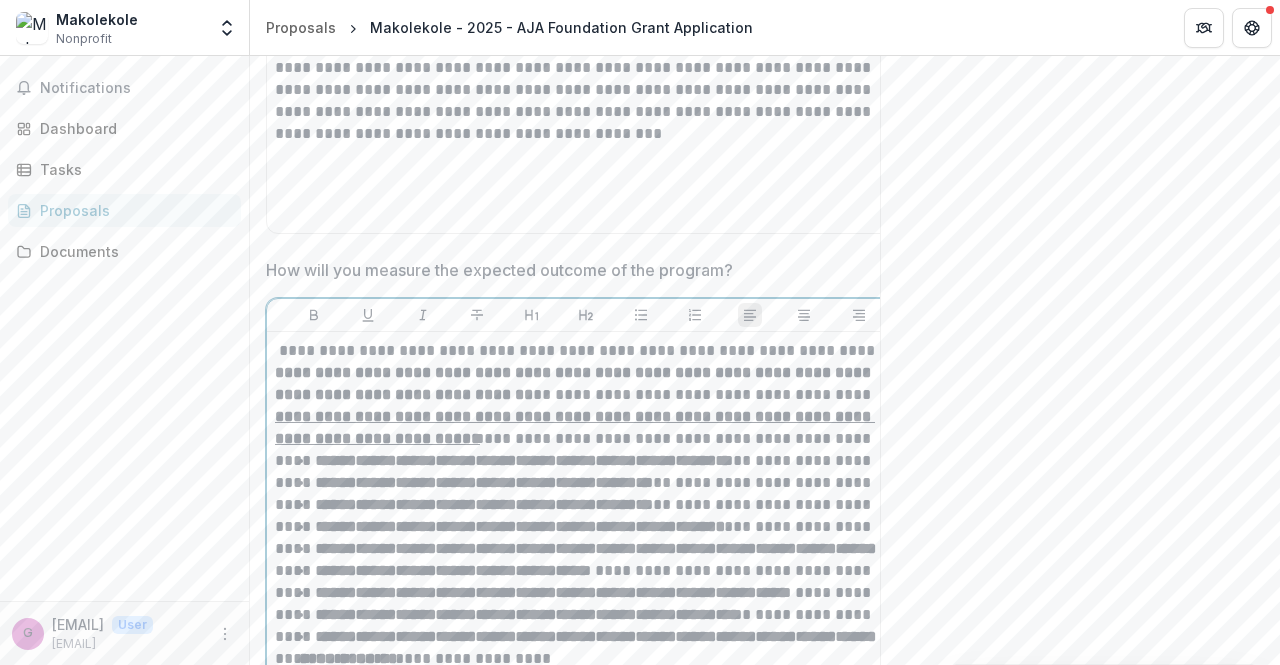 scroll, scrollTop: 2860, scrollLeft: 0, axis: vertical 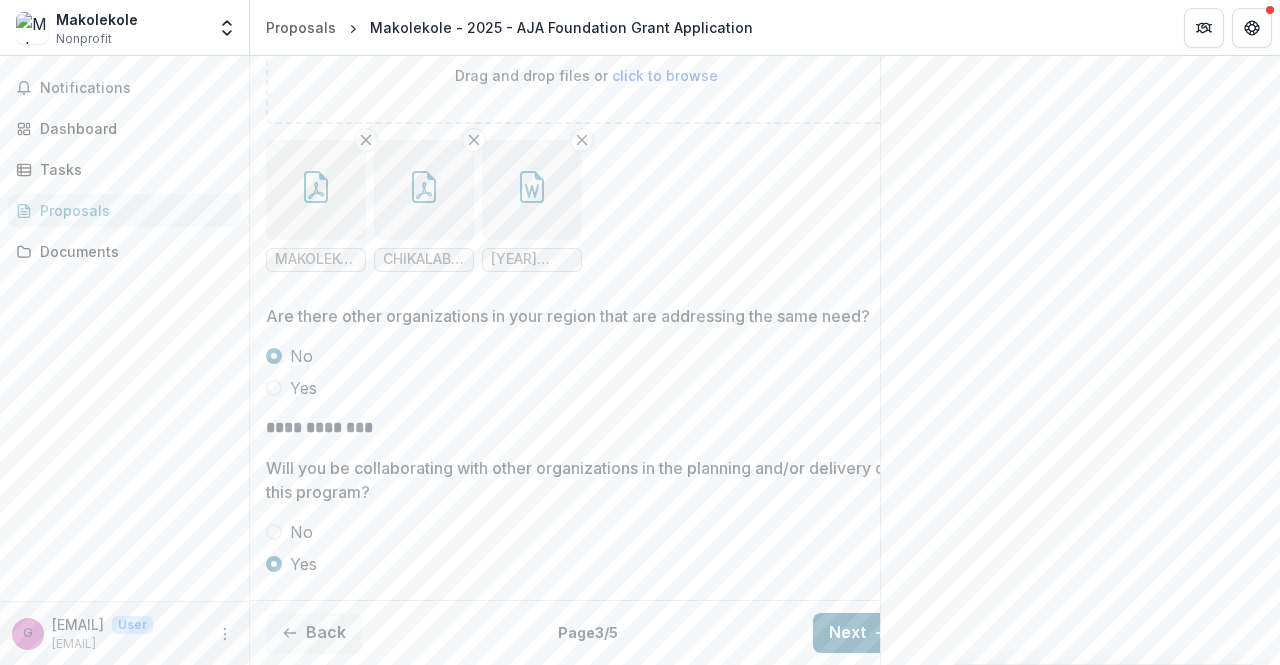 click on "Next" at bounding box center (859, 633) 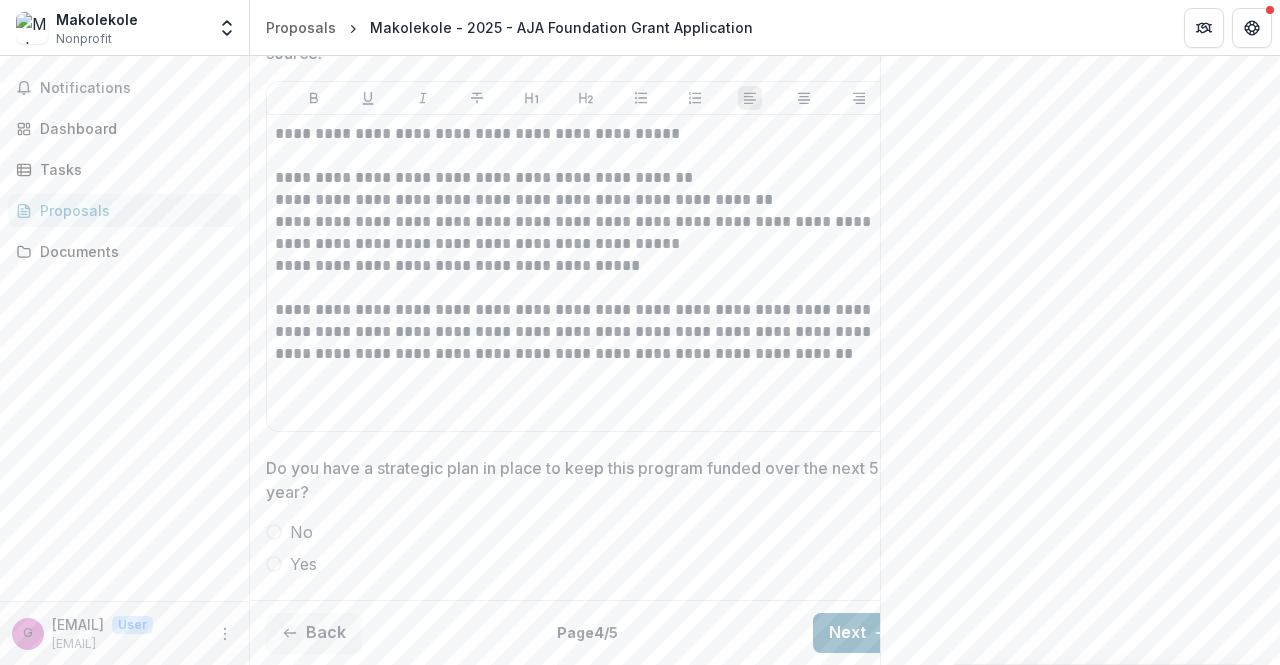 scroll, scrollTop: 1159, scrollLeft: 0, axis: vertical 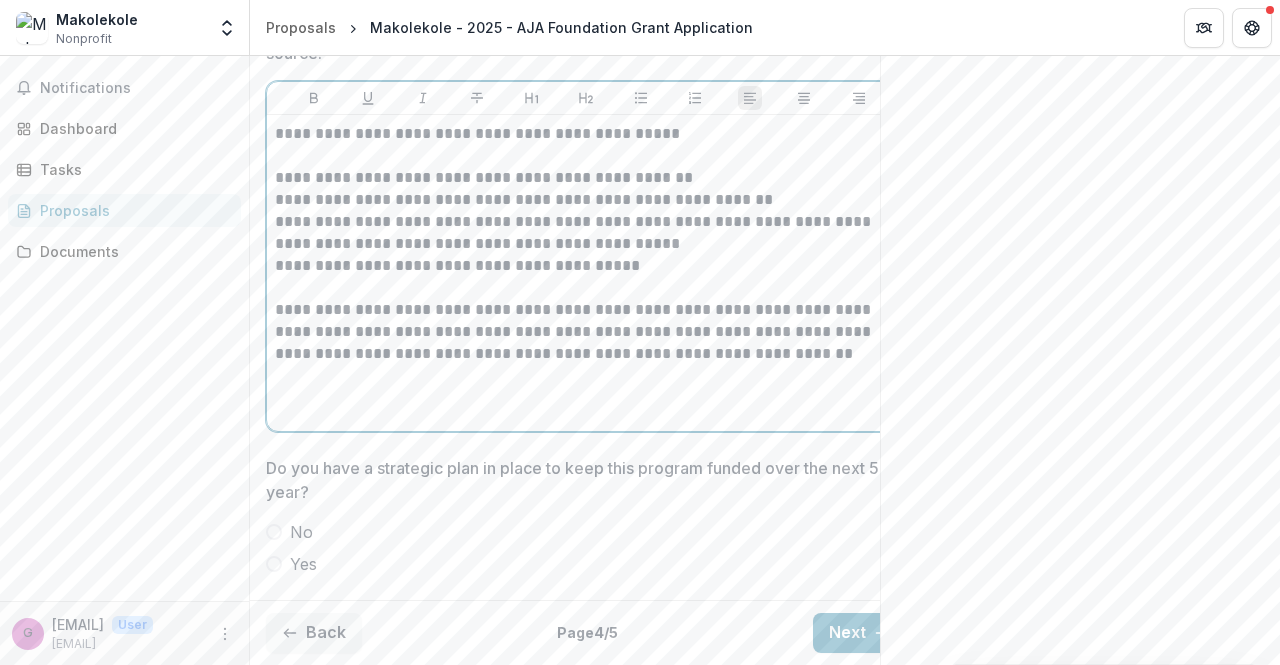 click on "**********" at bounding box center [586, 273] 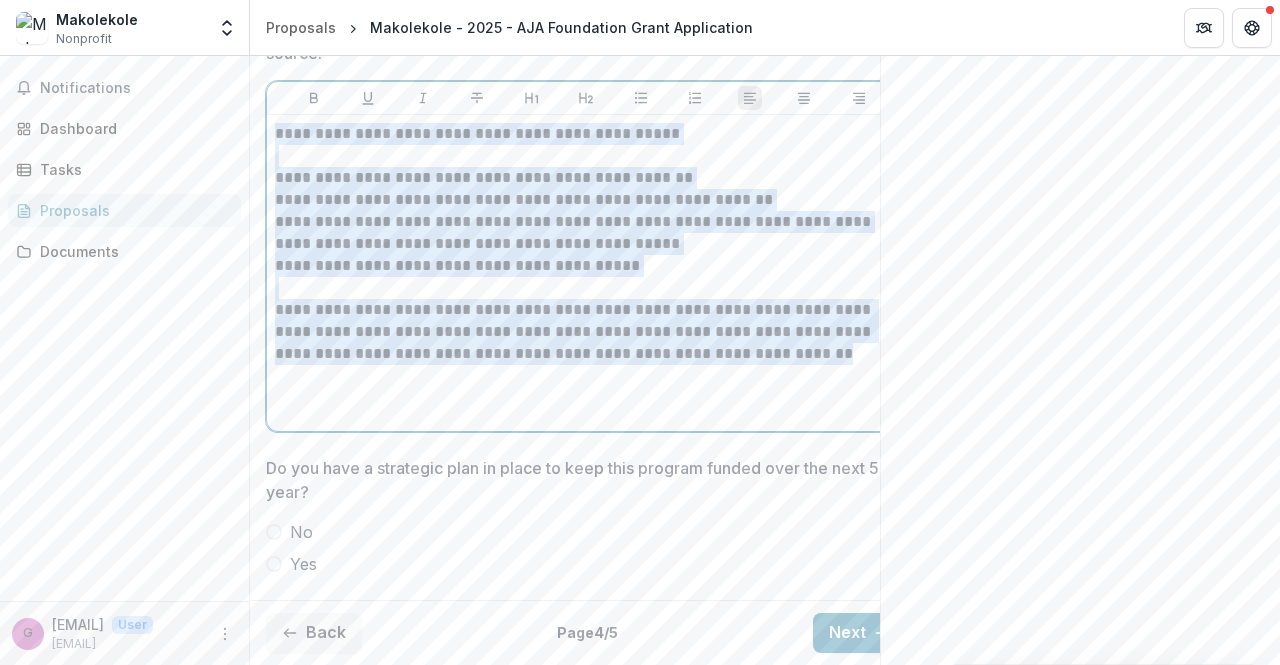 drag, startPoint x: 778, startPoint y: 375, endPoint x: 259, endPoint y: 106, distance: 584.56995 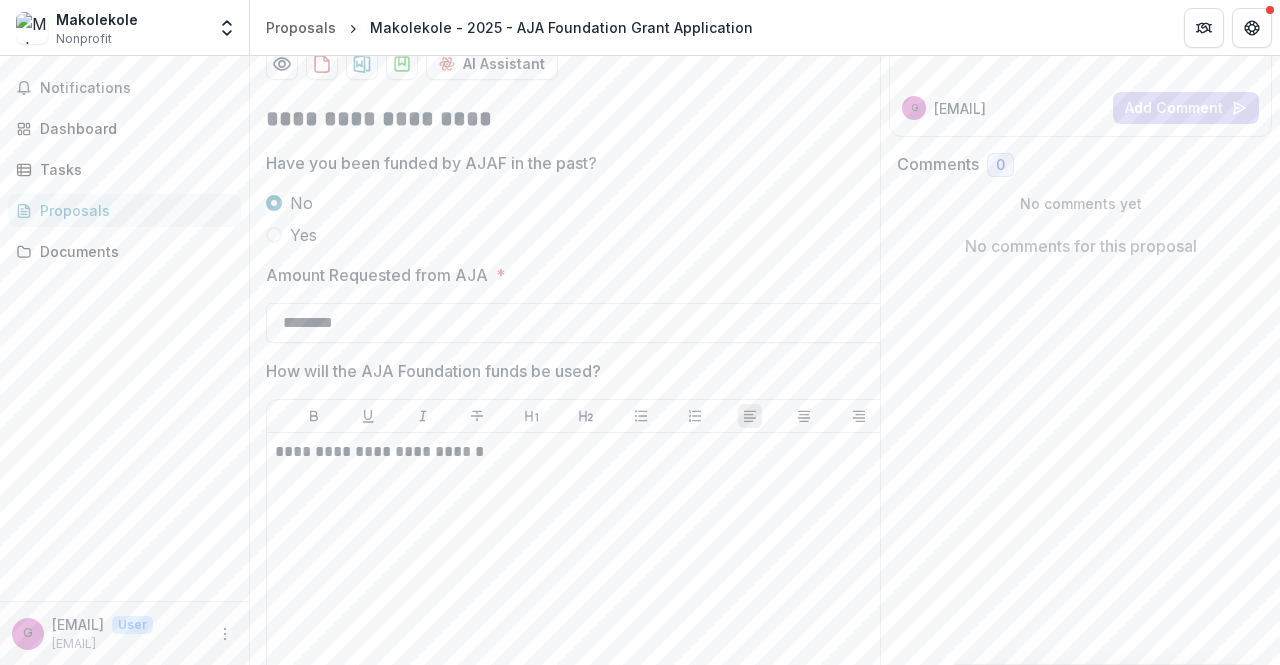 scroll, scrollTop: 282, scrollLeft: 0, axis: vertical 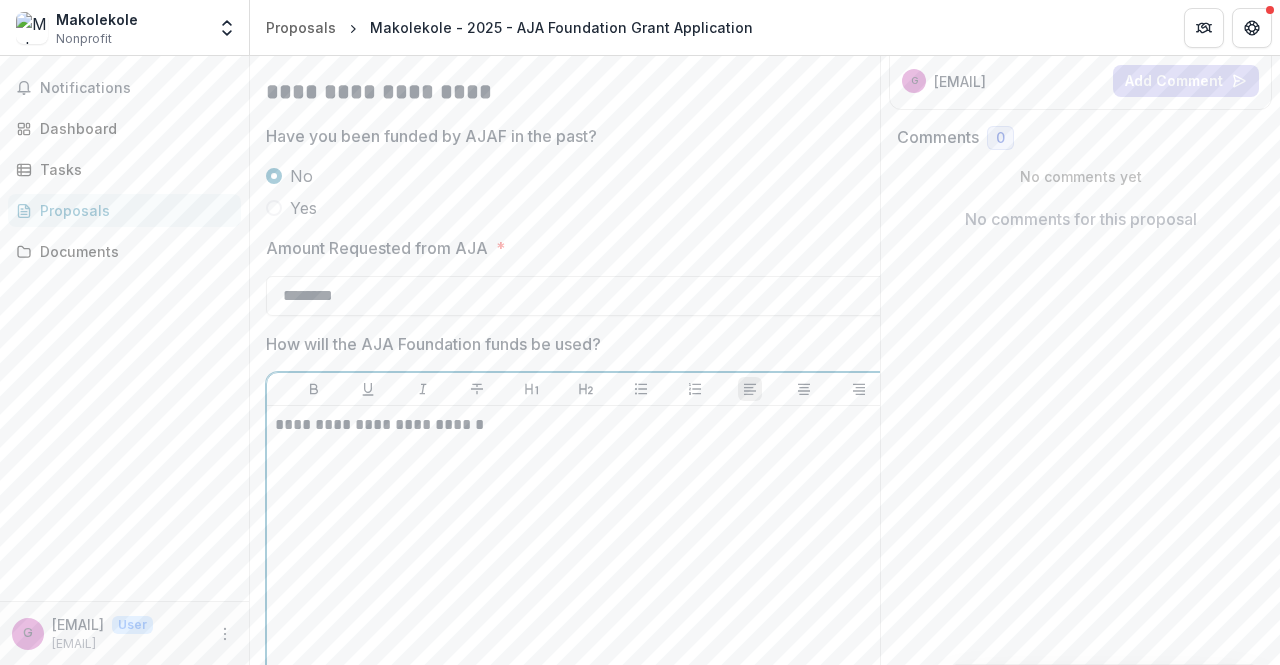 drag, startPoint x: 453, startPoint y: 419, endPoint x: 240, endPoint y: 413, distance: 213.08449 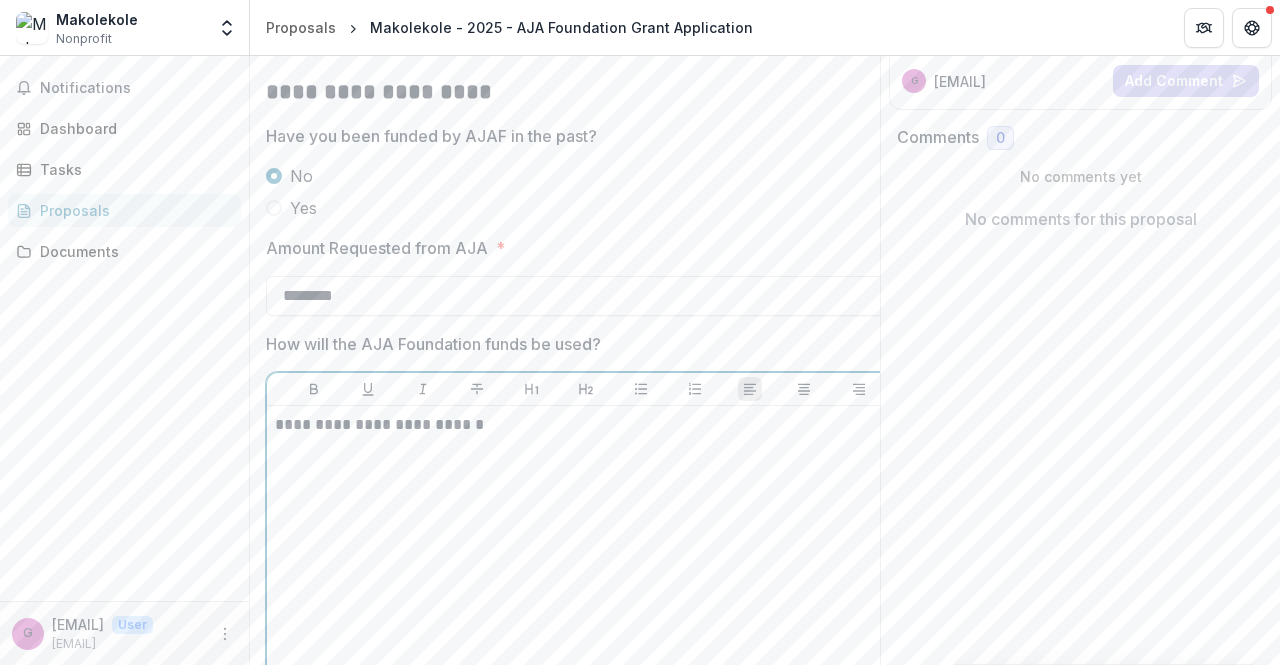 click on "**********" at bounding box center (640, 360) 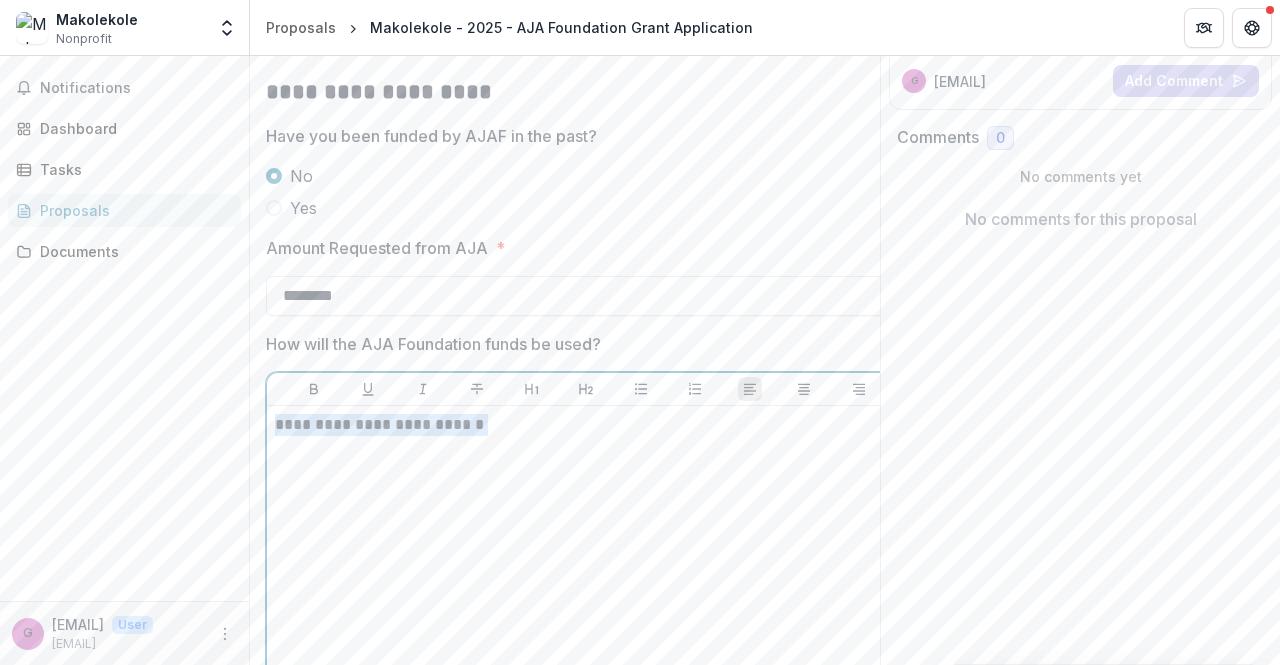 drag, startPoint x: 494, startPoint y: 438, endPoint x: 275, endPoint y: 420, distance: 219.73848 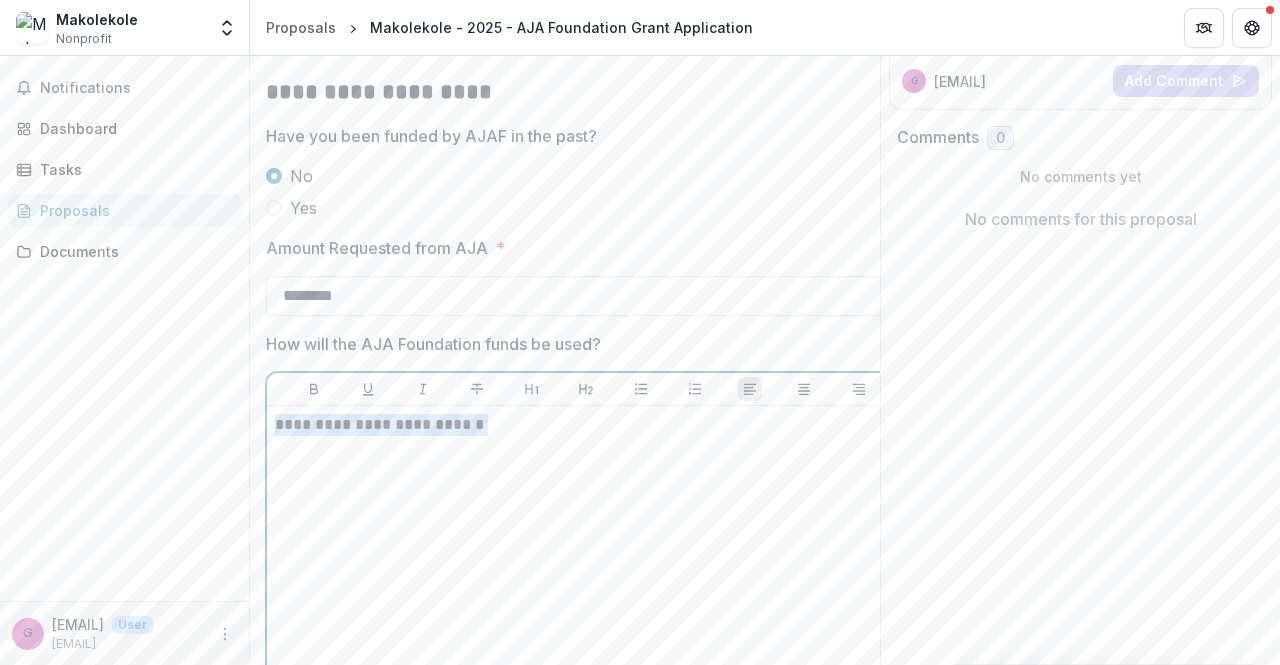 click on "**********" at bounding box center (586, 564) 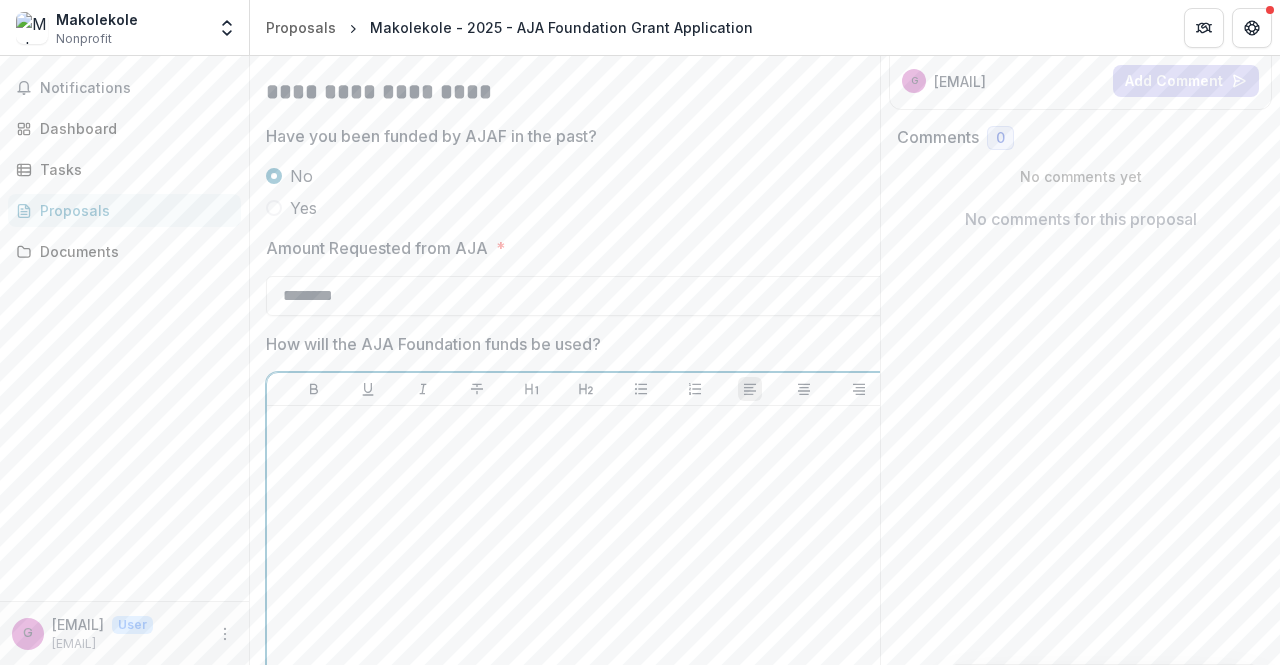 click at bounding box center [586, 425] 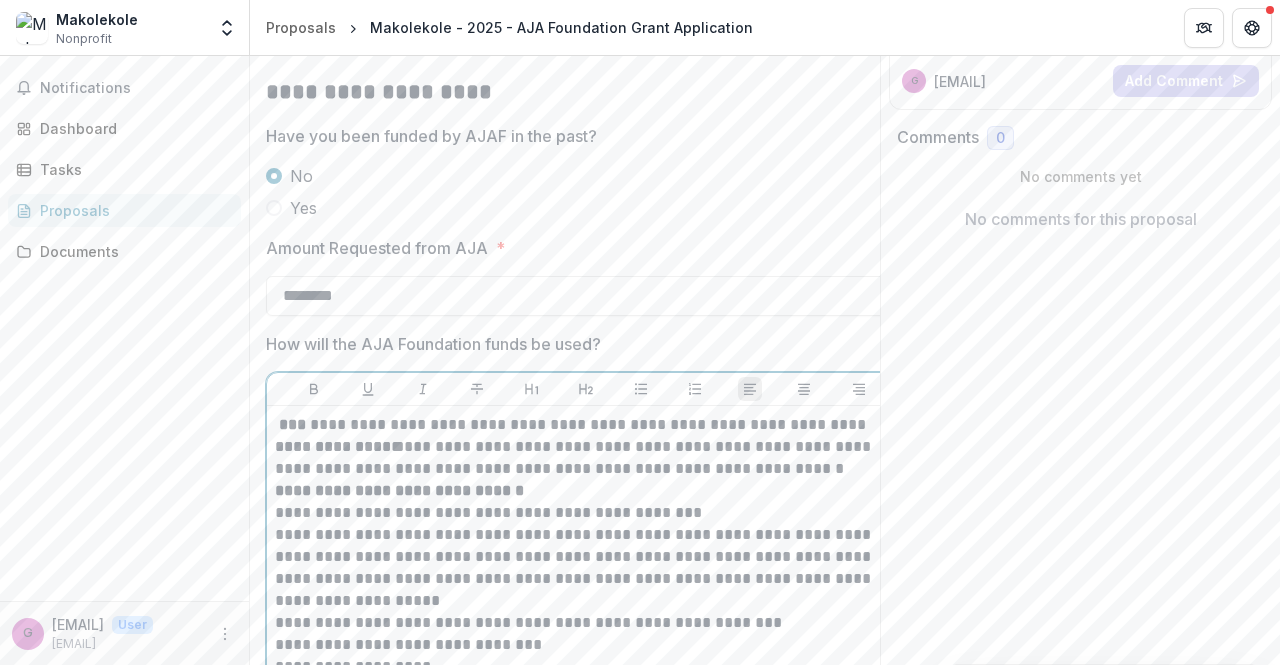 scroll, scrollTop: 1352, scrollLeft: 0, axis: vertical 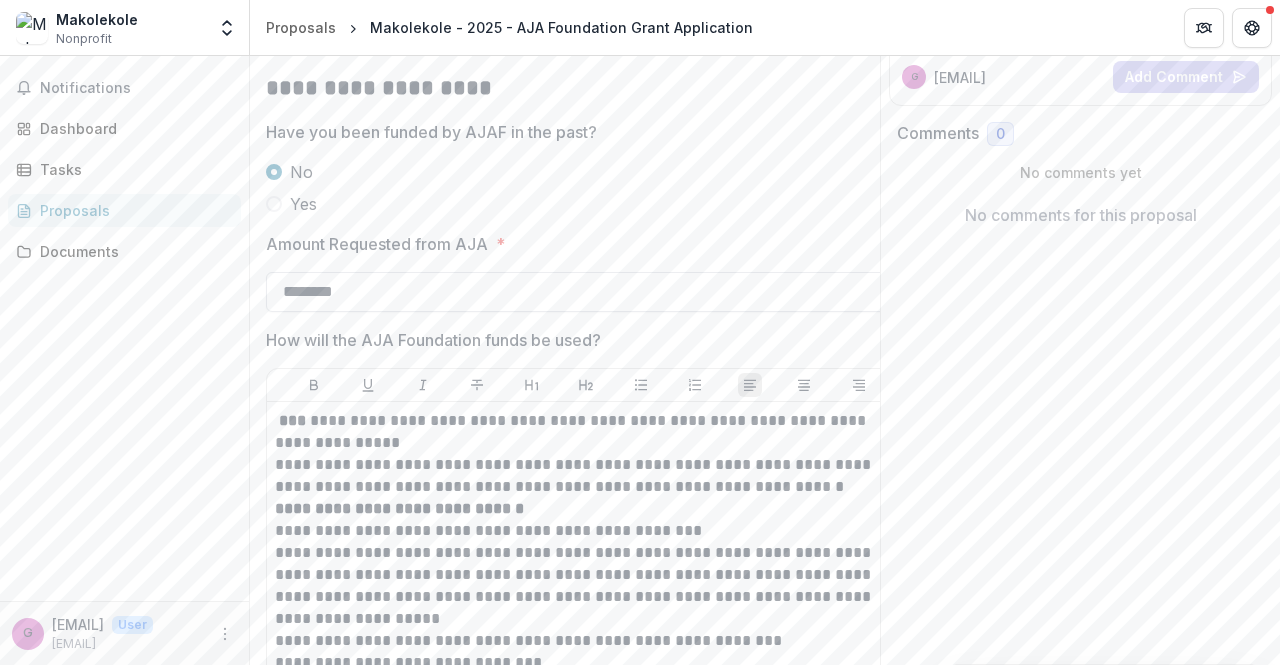drag, startPoint x: 368, startPoint y: 287, endPoint x: 303, endPoint y: 295, distance: 65.490456 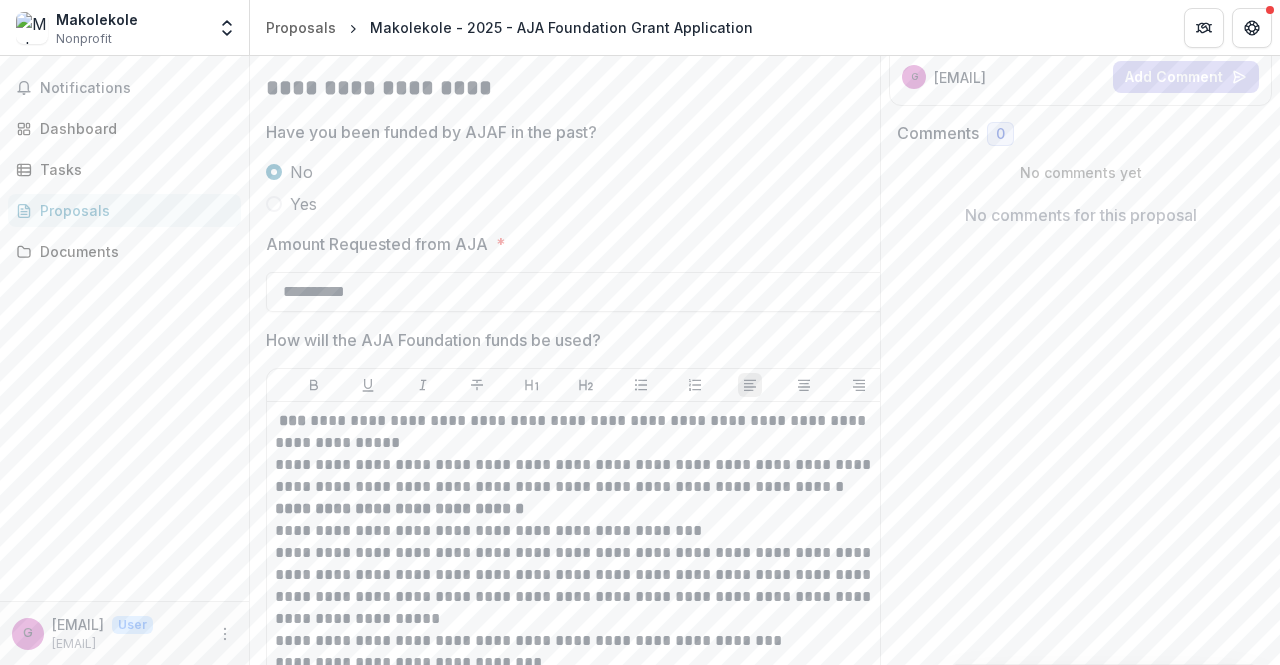 click on "**********" at bounding box center (586, 1265) 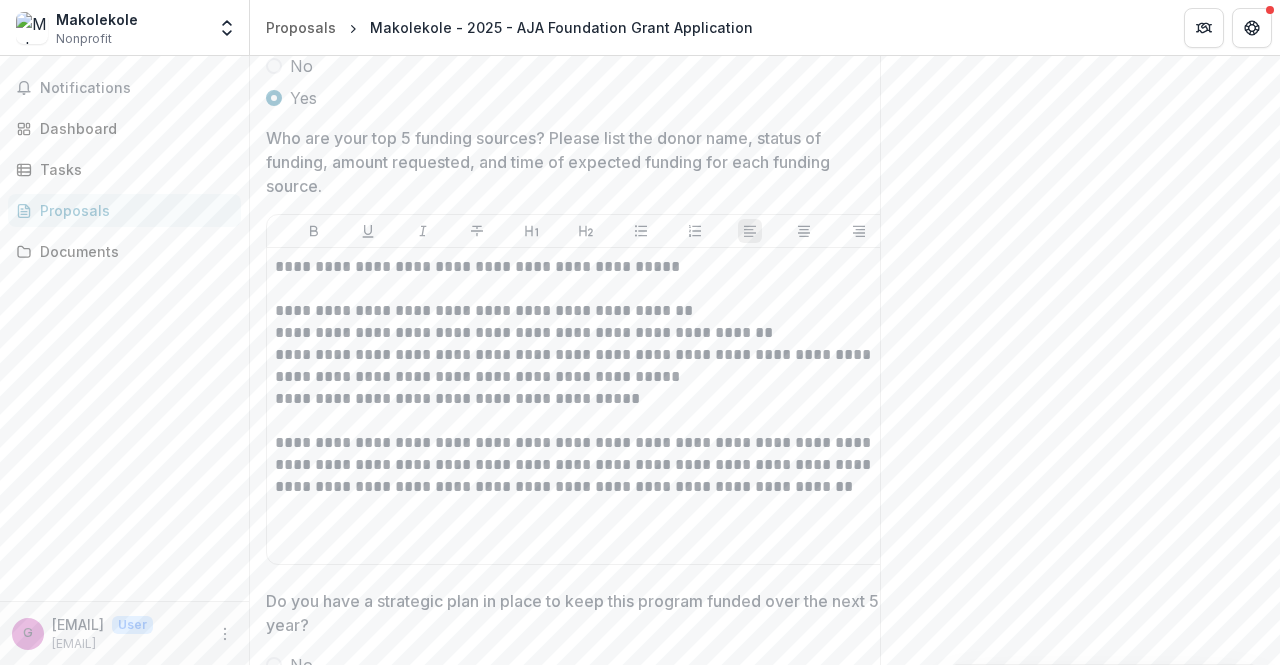 scroll, scrollTop: 2039, scrollLeft: 0, axis: vertical 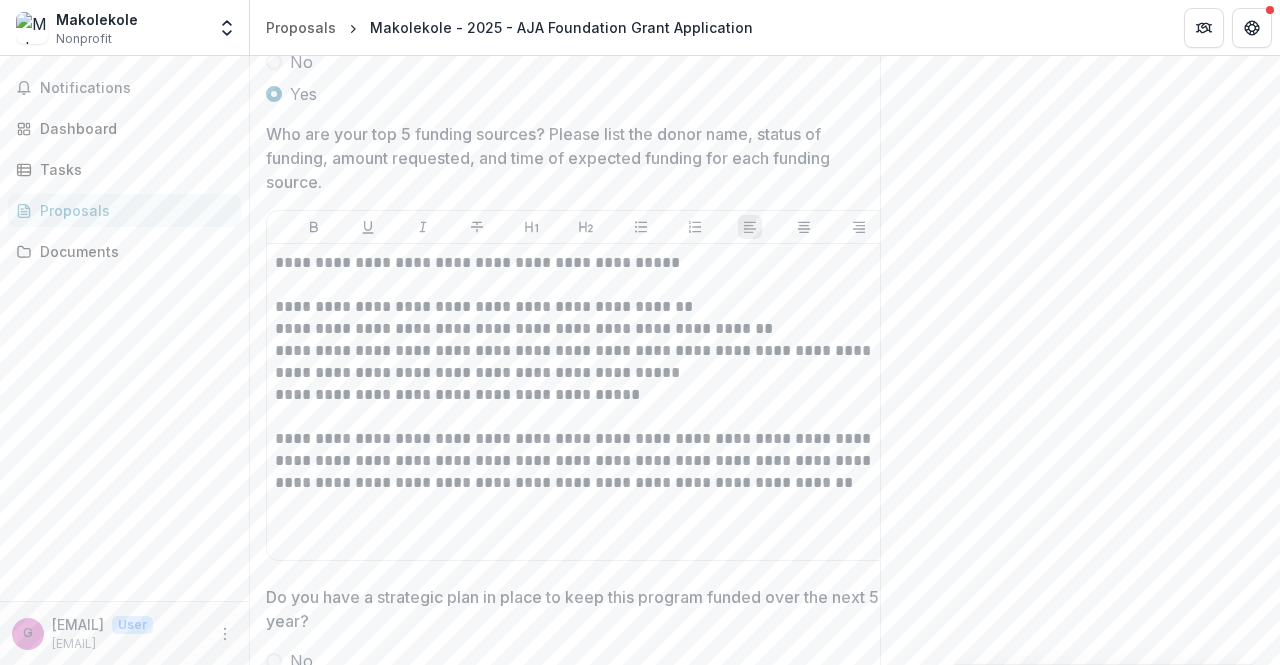 drag, startPoint x: 1271, startPoint y: 515, endPoint x: 1267, endPoint y: 565, distance: 50.159744 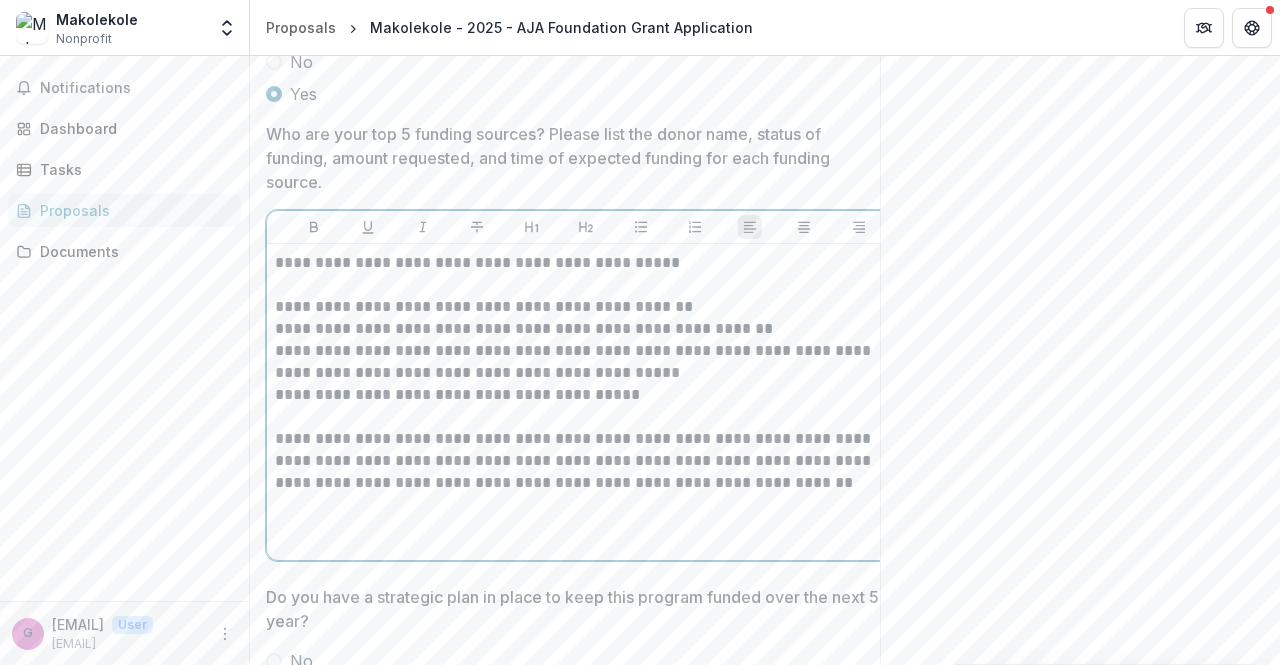 click on "**********" at bounding box center (586, 402) 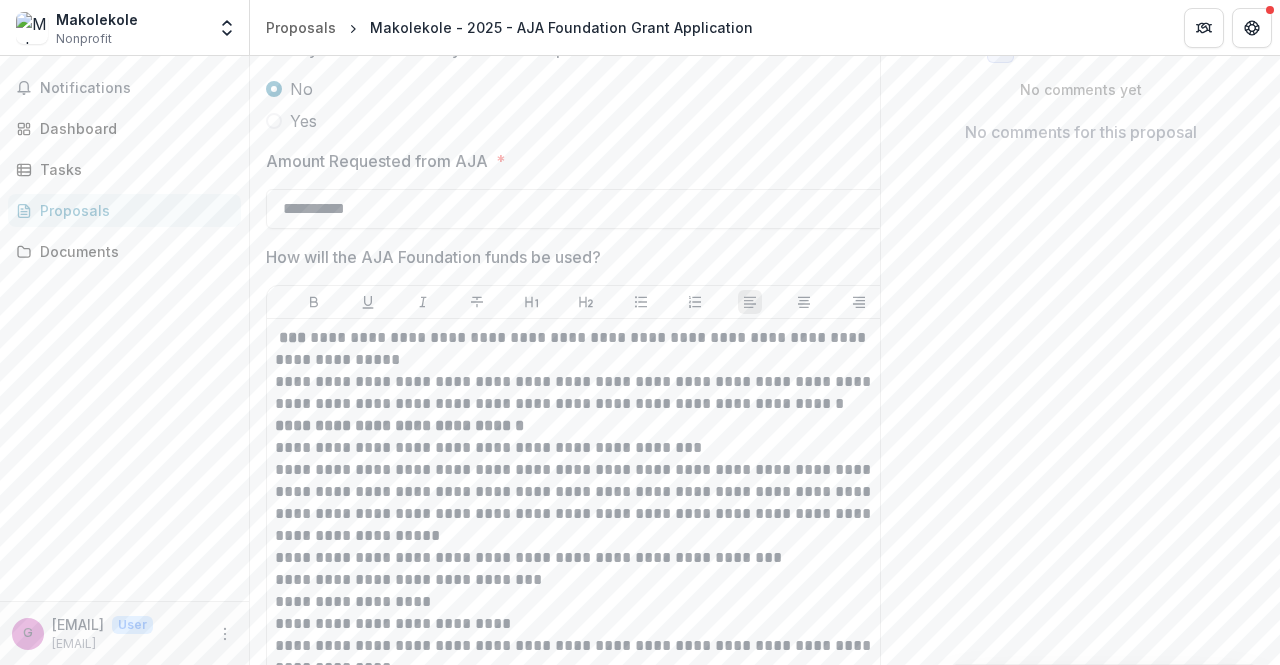 scroll, scrollTop: 244, scrollLeft: 0, axis: vertical 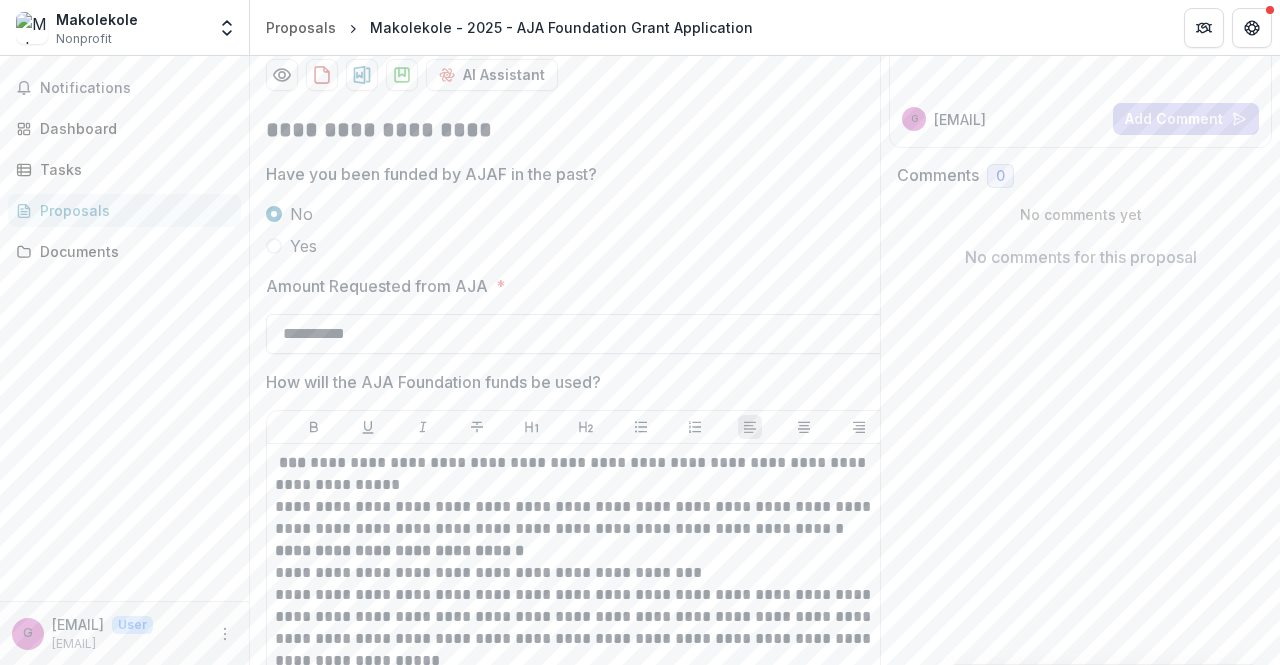 click on "**********" at bounding box center [586, 334] 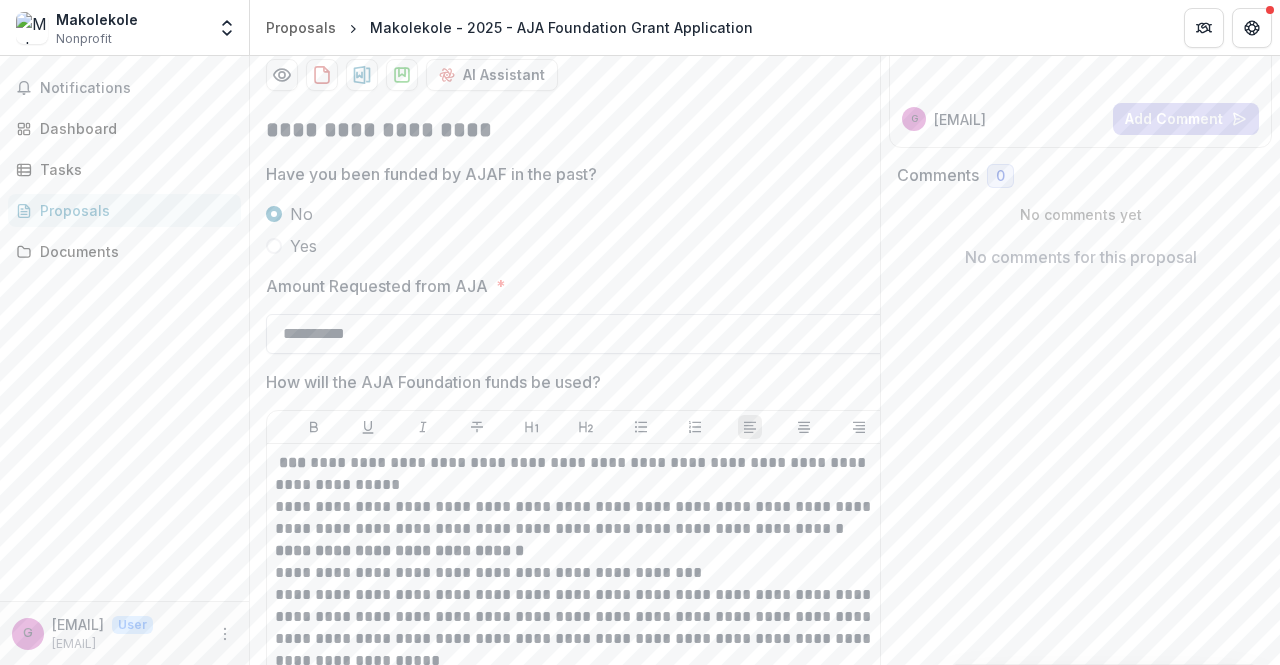 click on "**********" at bounding box center (586, 334) 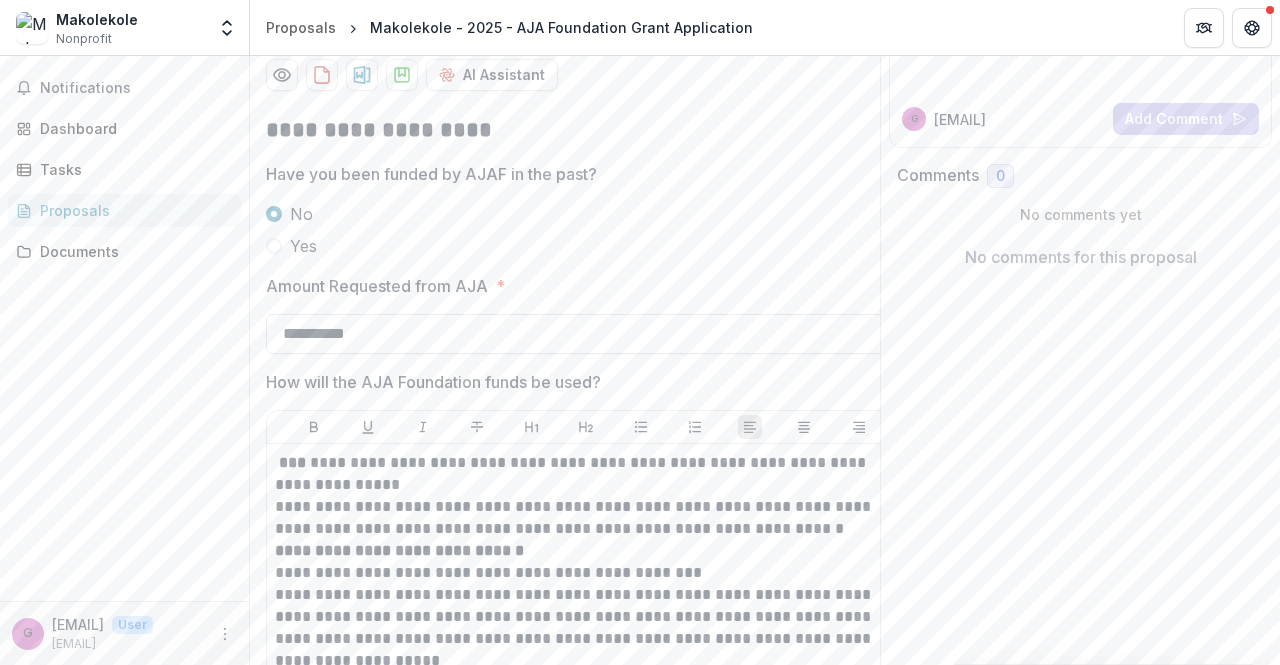 paste on "**********" 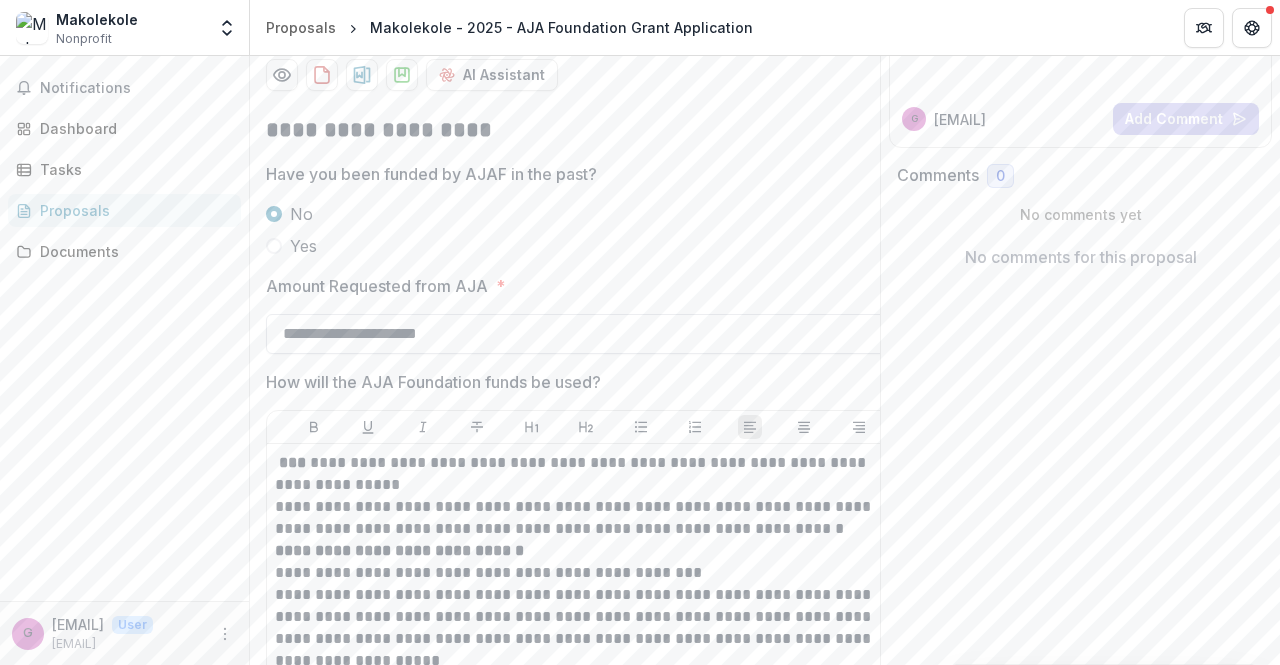 click on "**********" at bounding box center (586, 334) 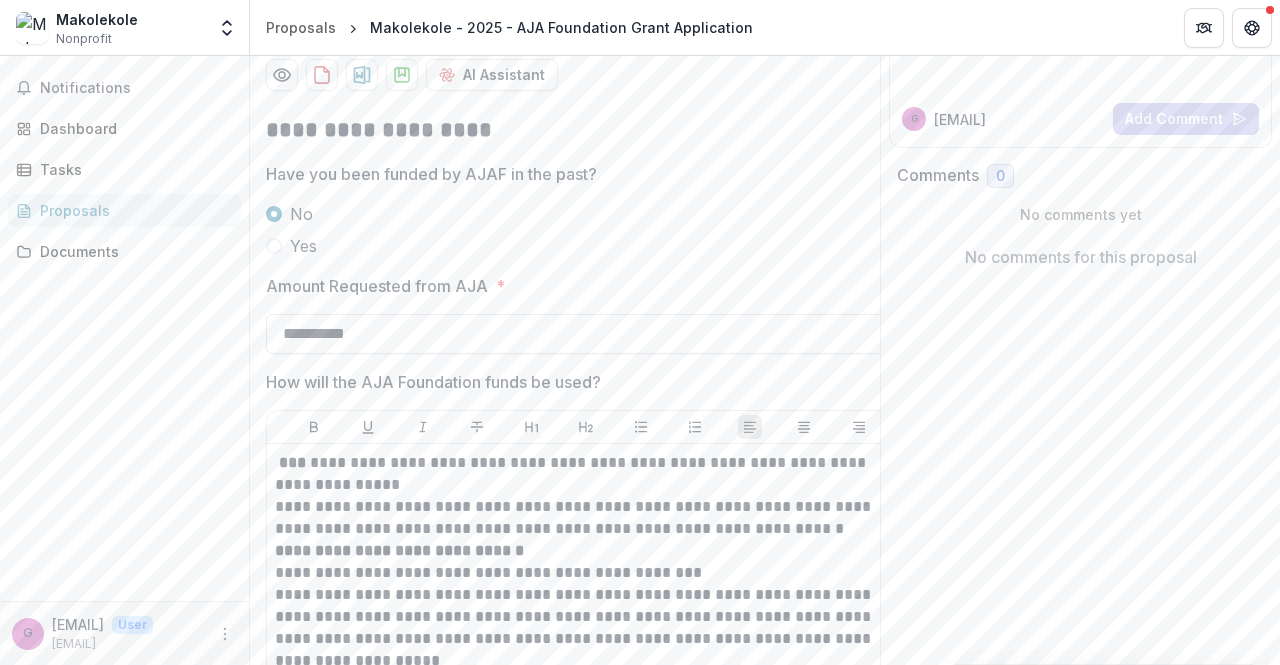click on "**********" at bounding box center (586, 334) 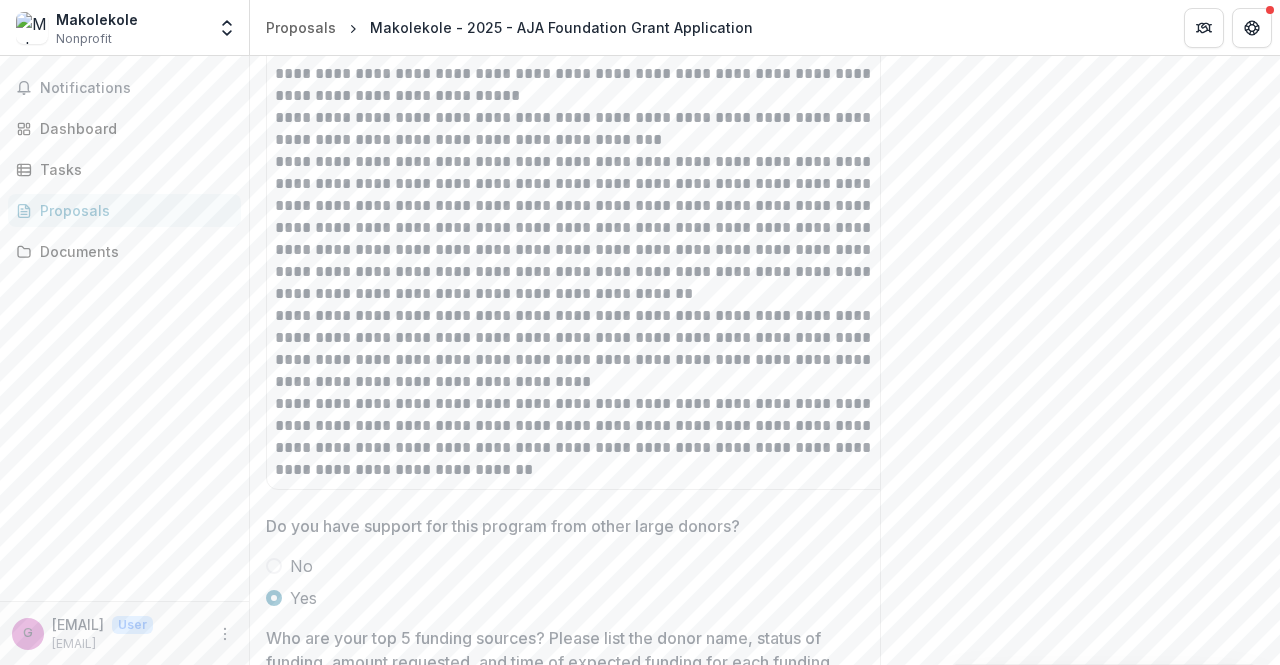 scroll, scrollTop: 1541, scrollLeft: 0, axis: vertical 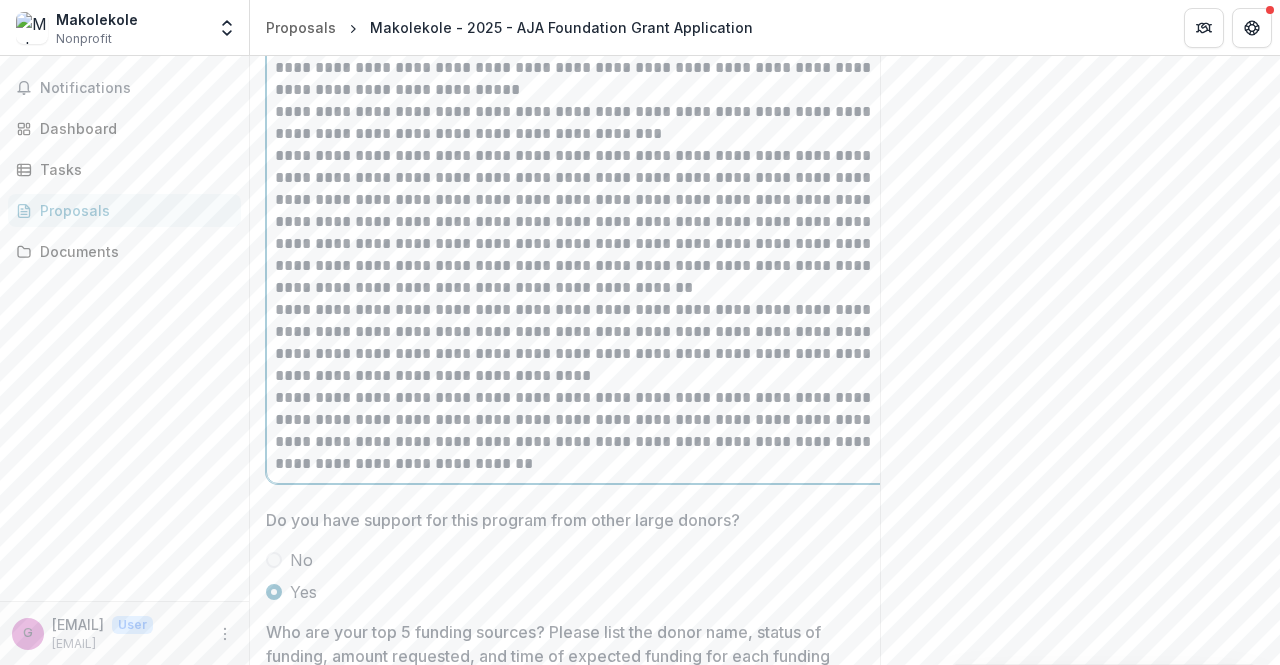 click on "**********" at bounding box center [586, 431] 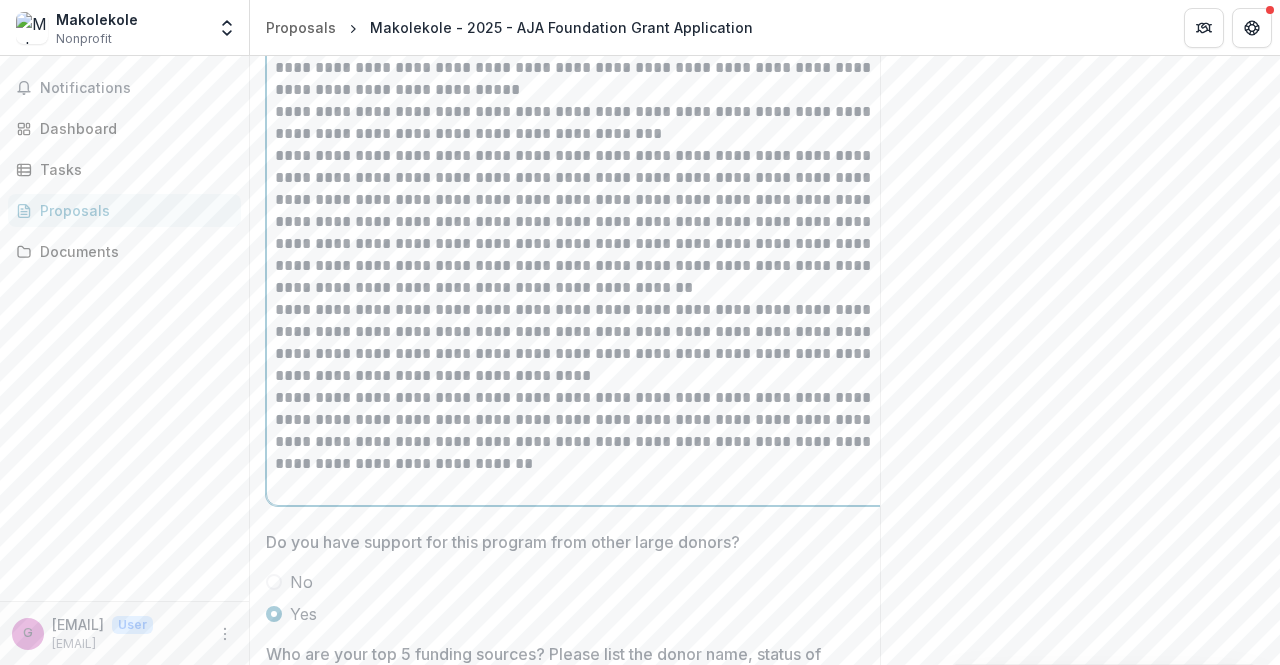 click at bounding box center [586, 486] 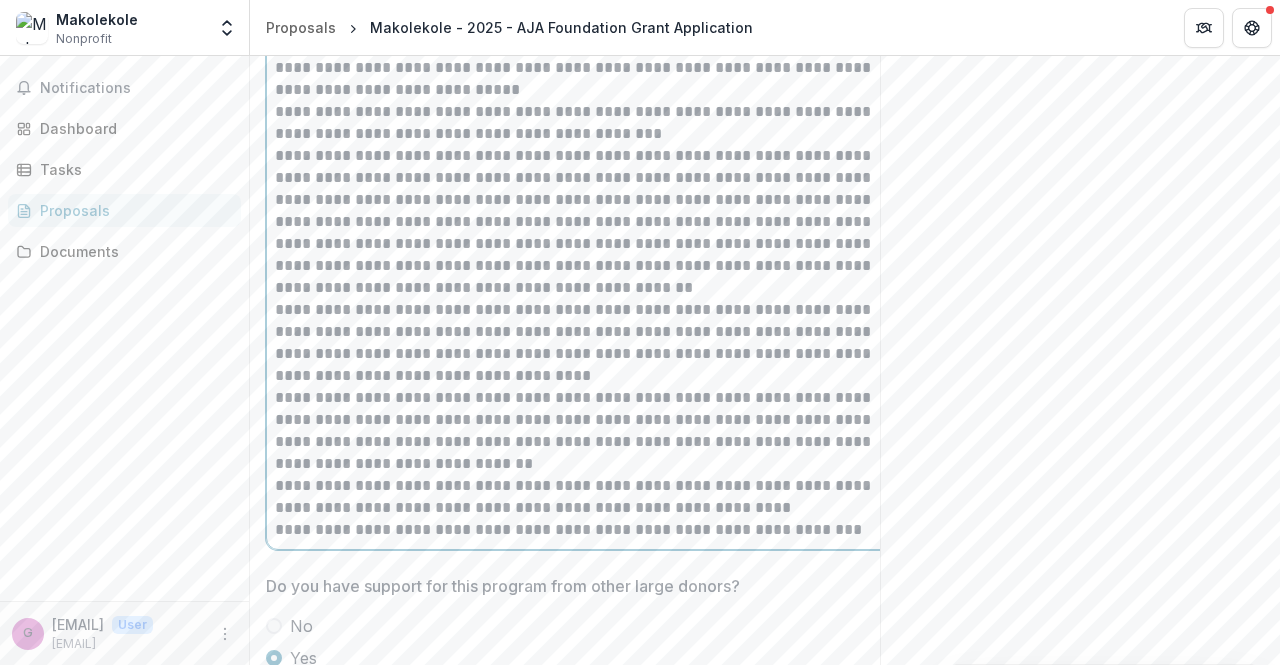 click on "**********" at bounding box center (586, 497) 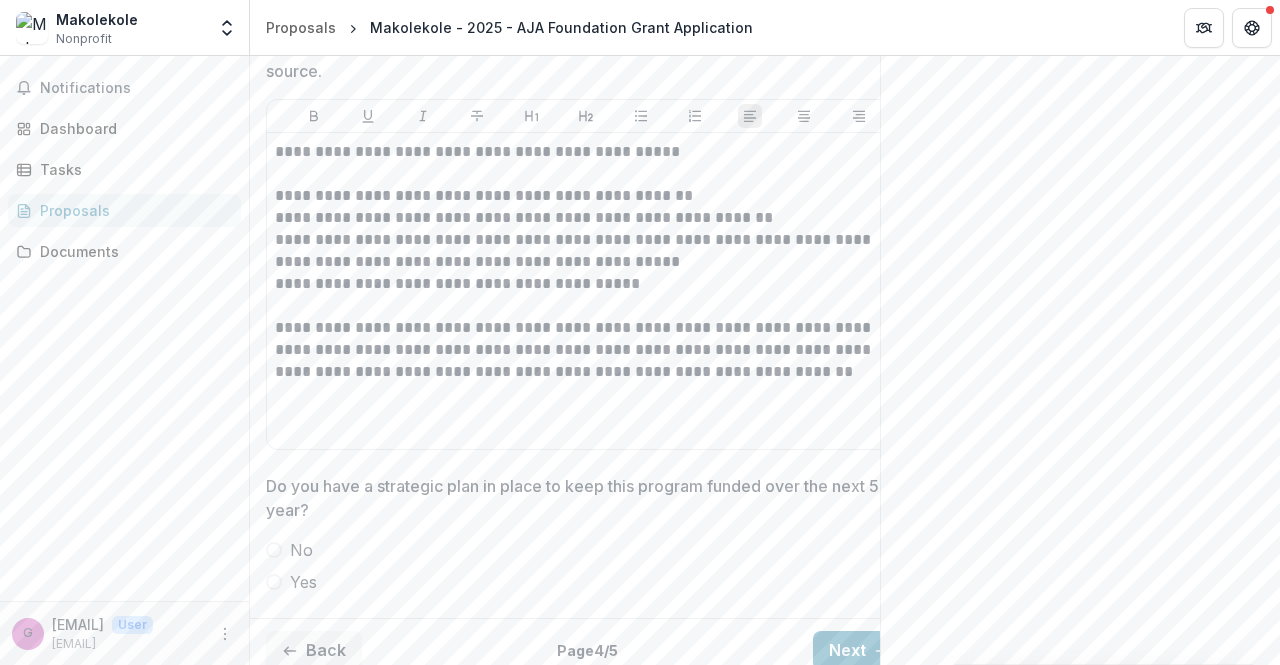 scroll, scrollTop: 2245, scrollLeft: 0, axis: vertical 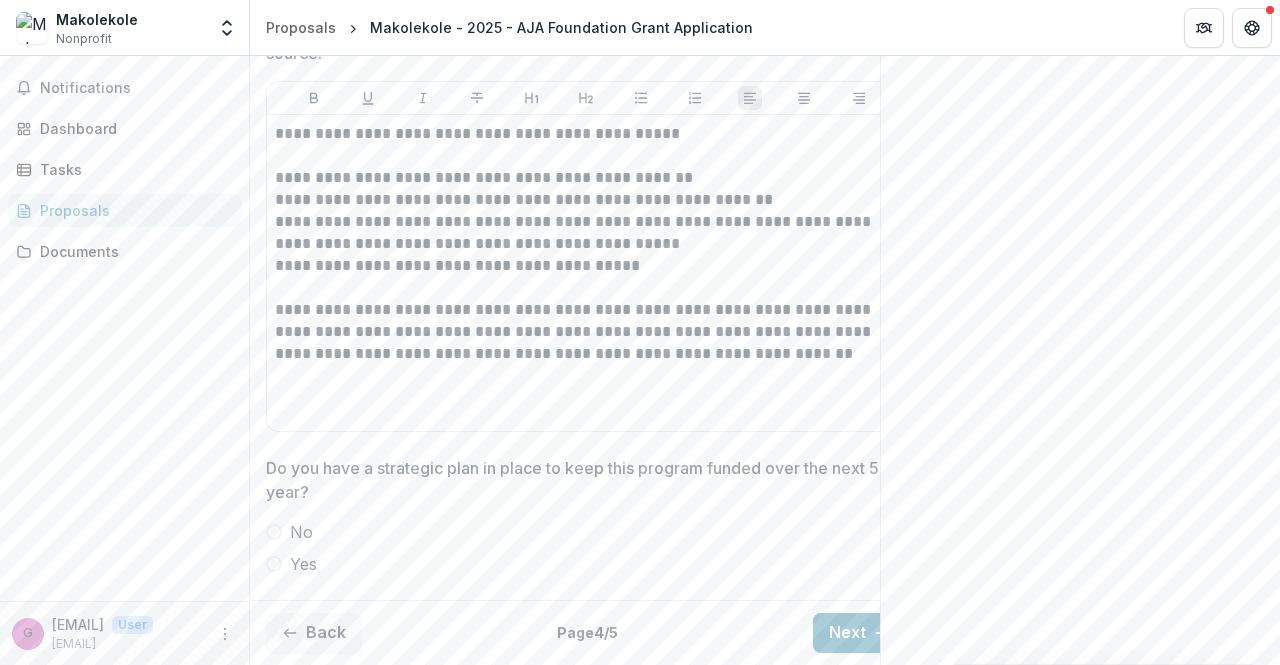 click at bounding box center (274, 564) 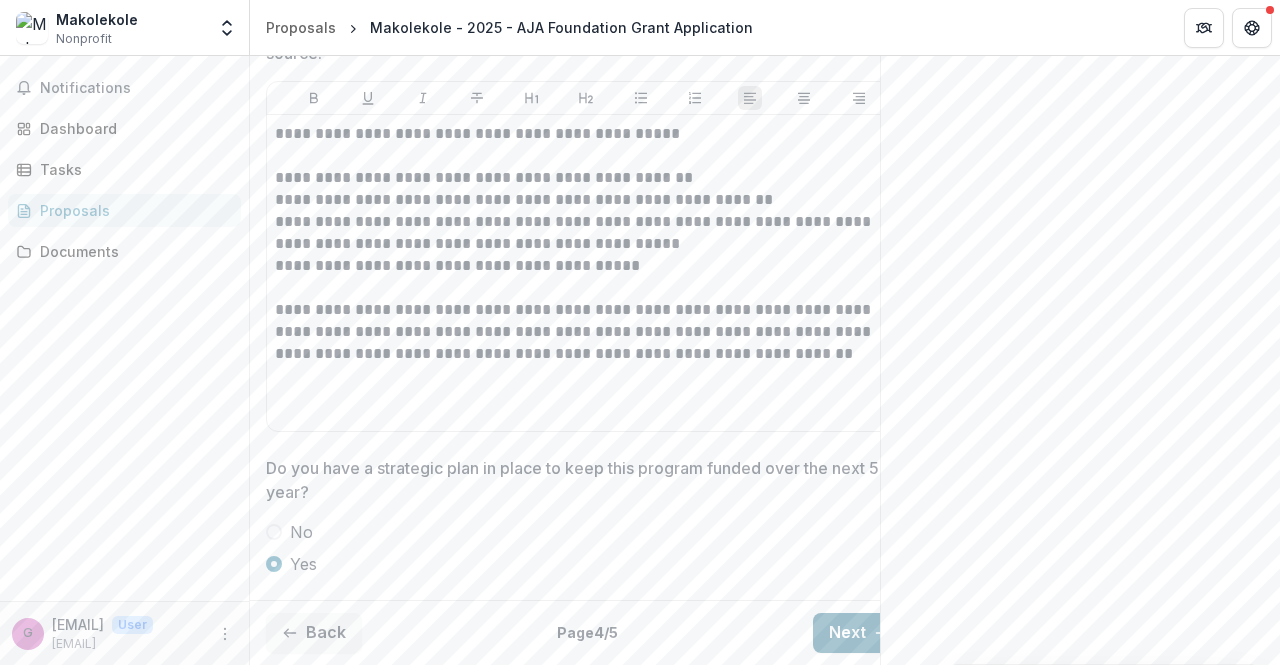 click on "Next" at bounding box center [859, 633] 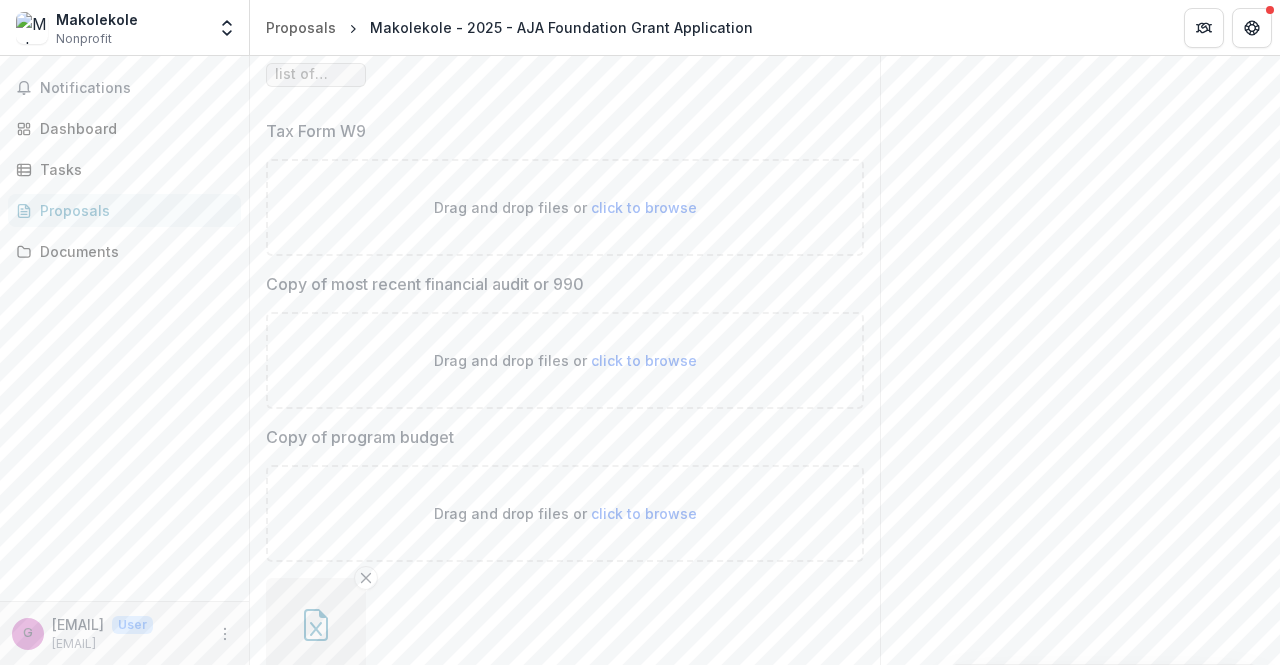 scroll, scrollTop: 606, scrollLeft: 0, axis: vertical 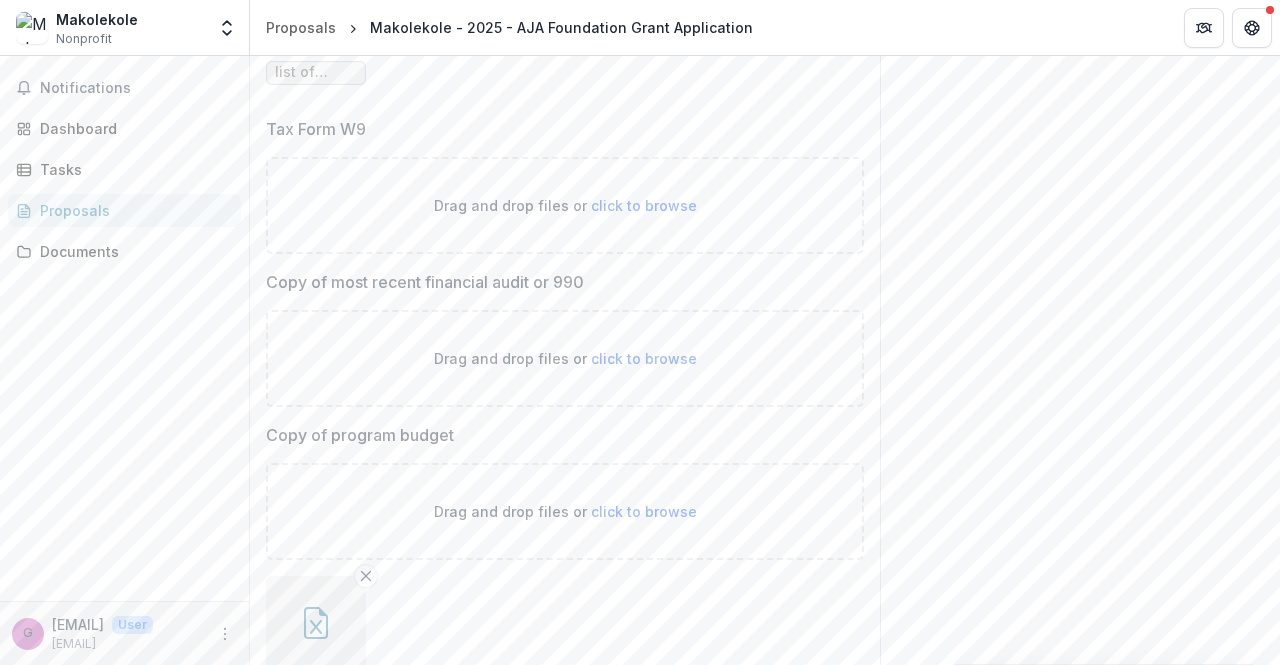 click on "click to browse" at bounding box center (644, 358) 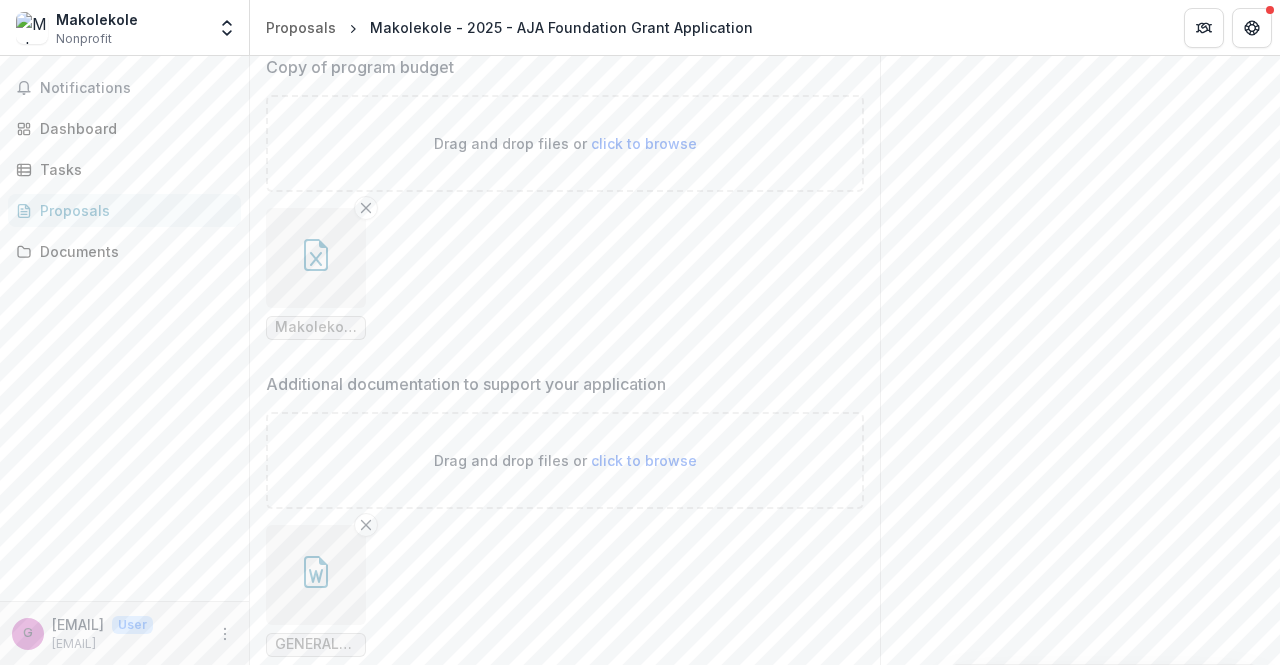 scroll, scrollTop: 1233, scrollLeft: 0, axis: vertical 